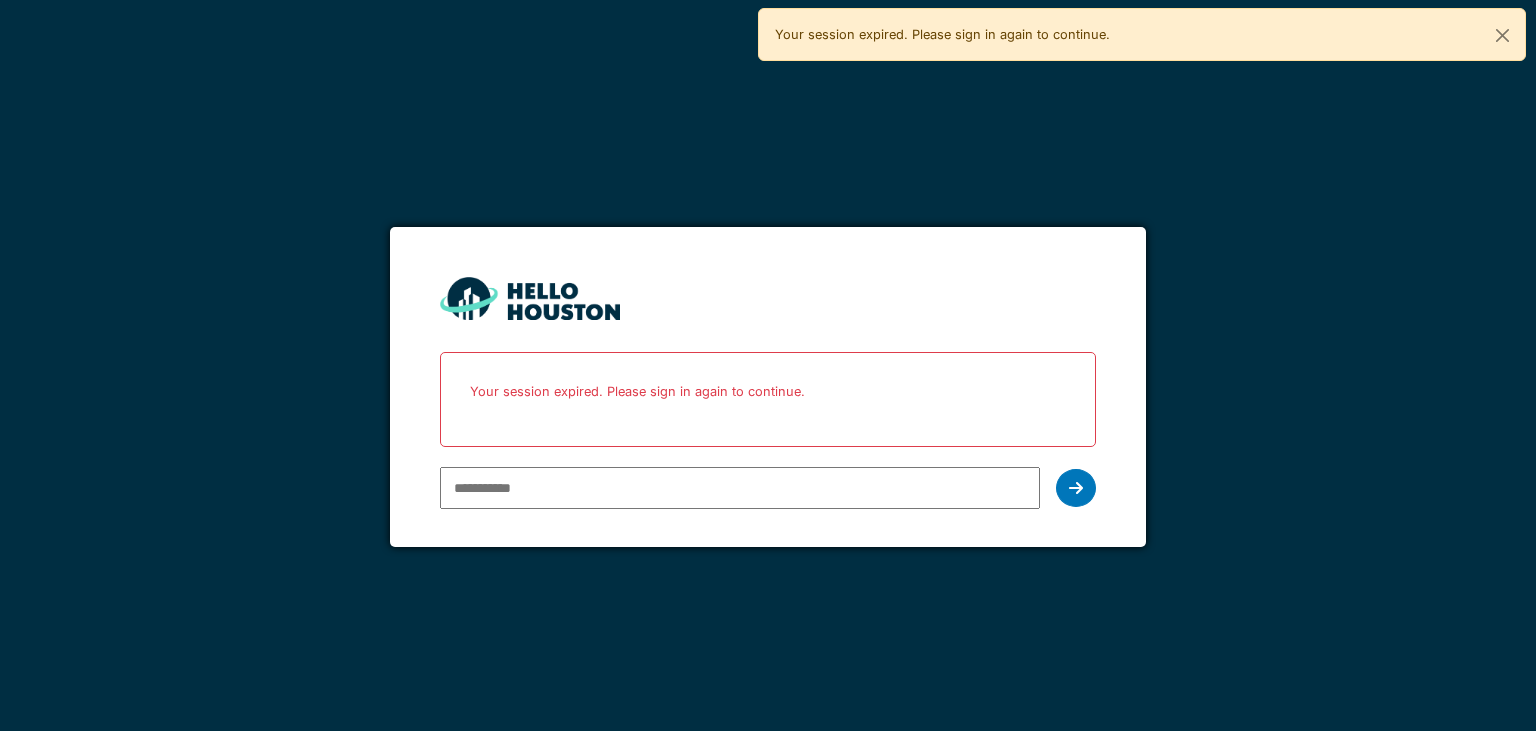 scroll, scrollTop: 0, scrollLeft: 0, axis: both 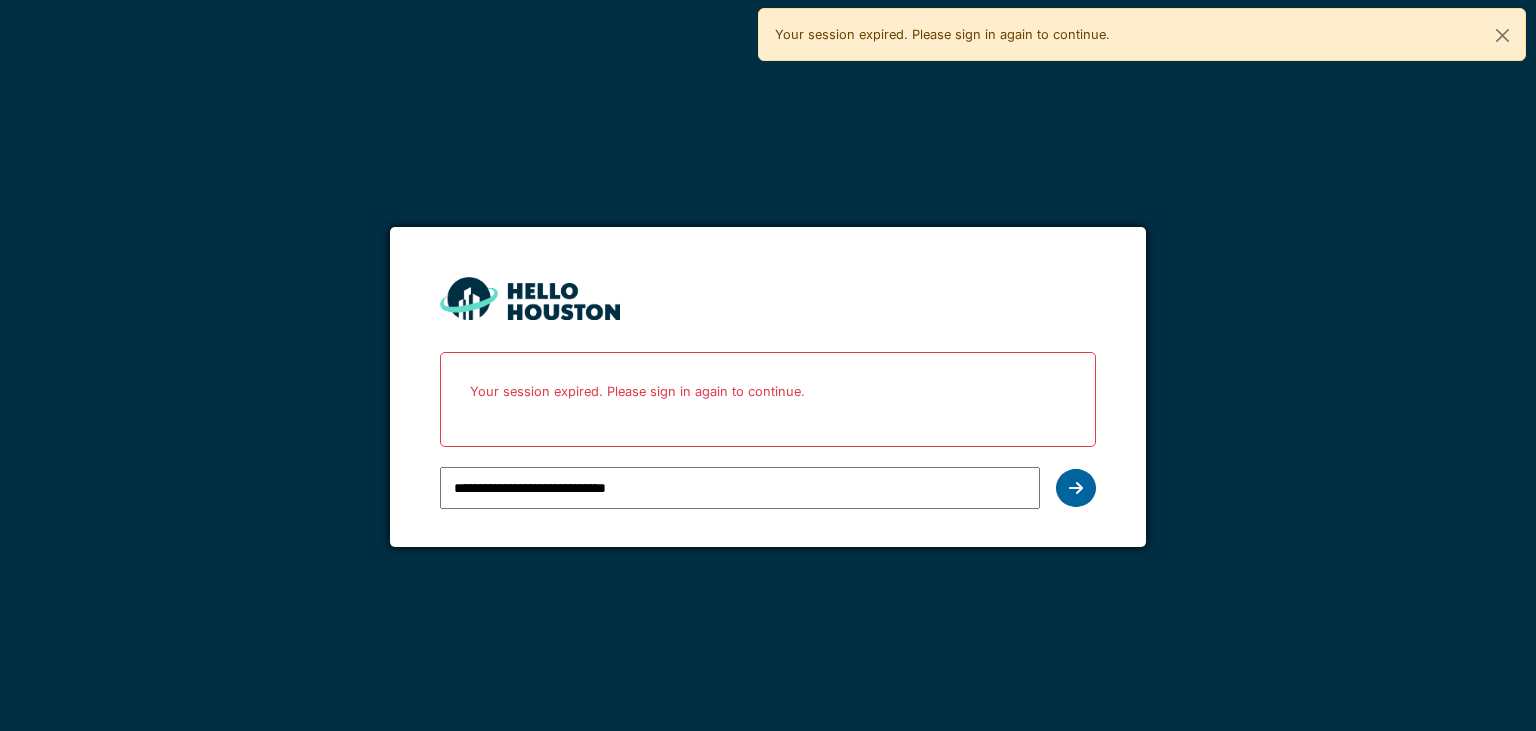 type on "**********" 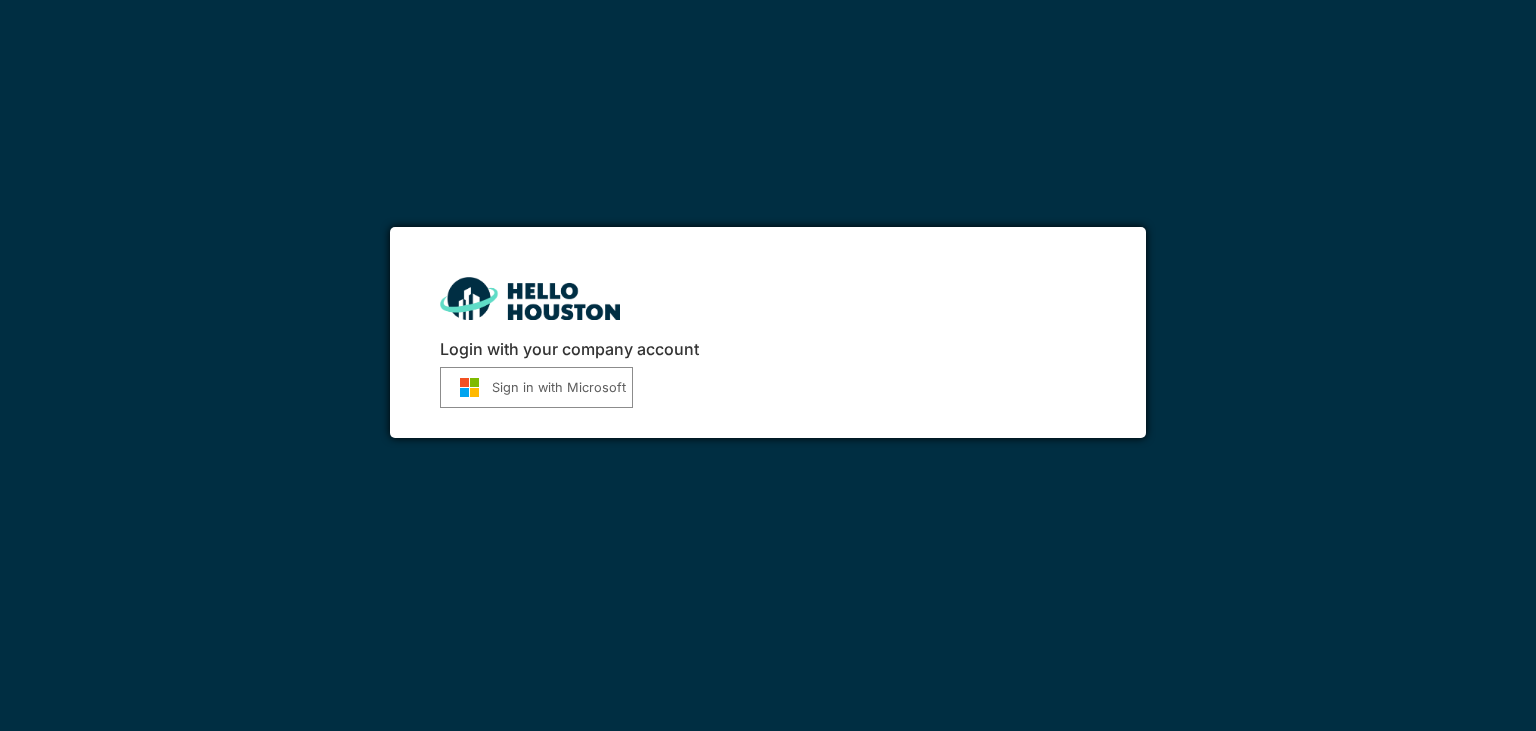 scroll, scrollTop: 0, scrollLeft: 0, axis: both 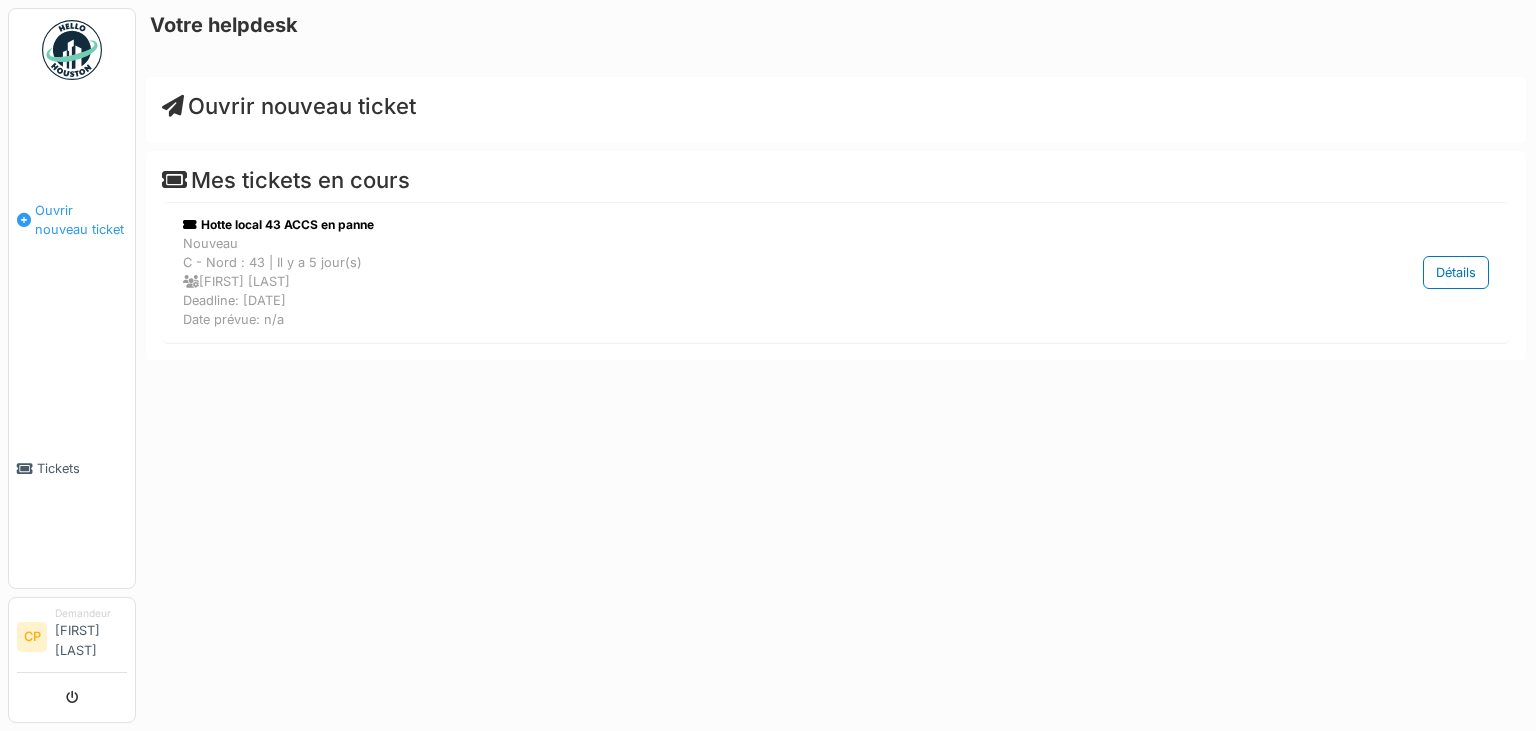 click on "Ouvrir nouveau ticket" at bounding box center [81, 220] 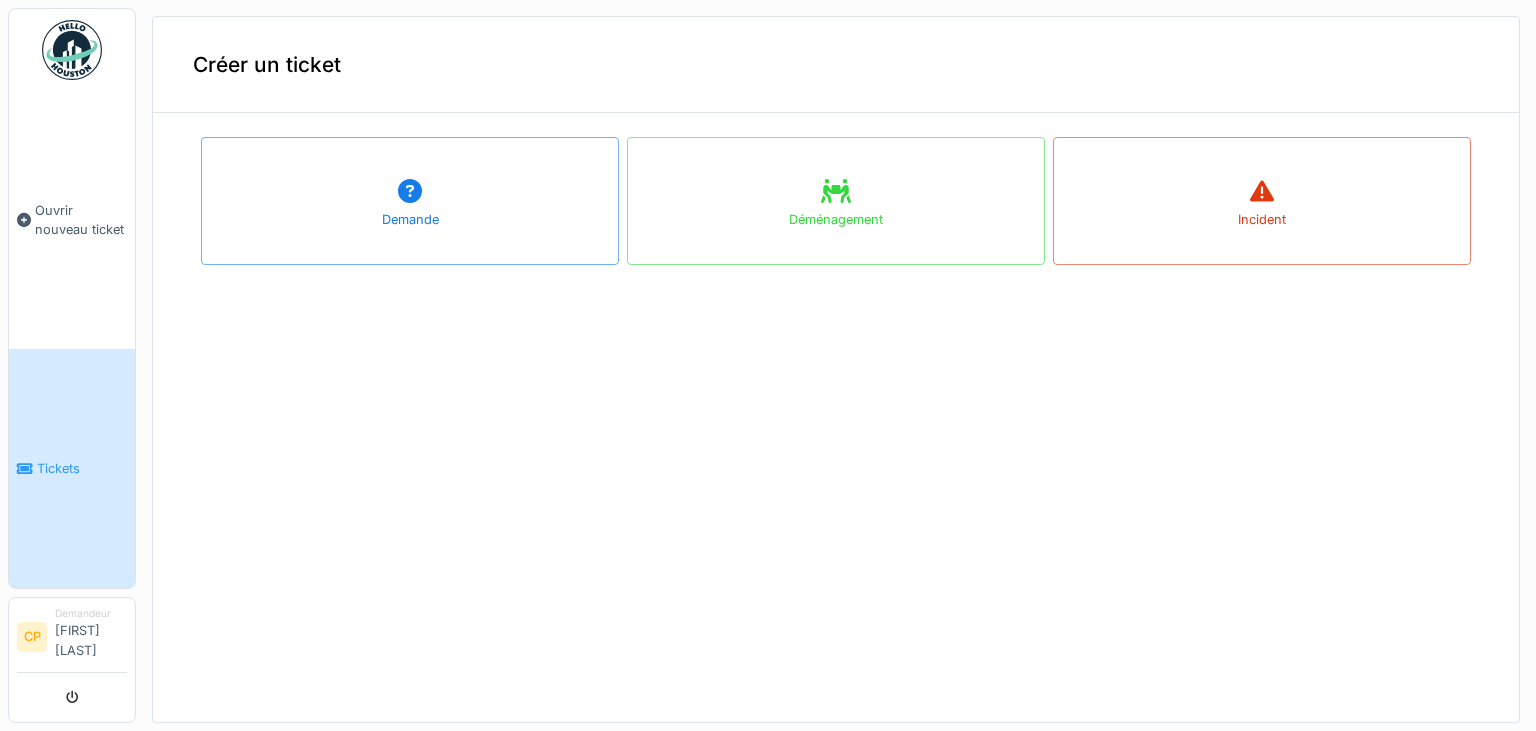 scroll, scrollTop: 0, scrollLeft: 0, axis: both 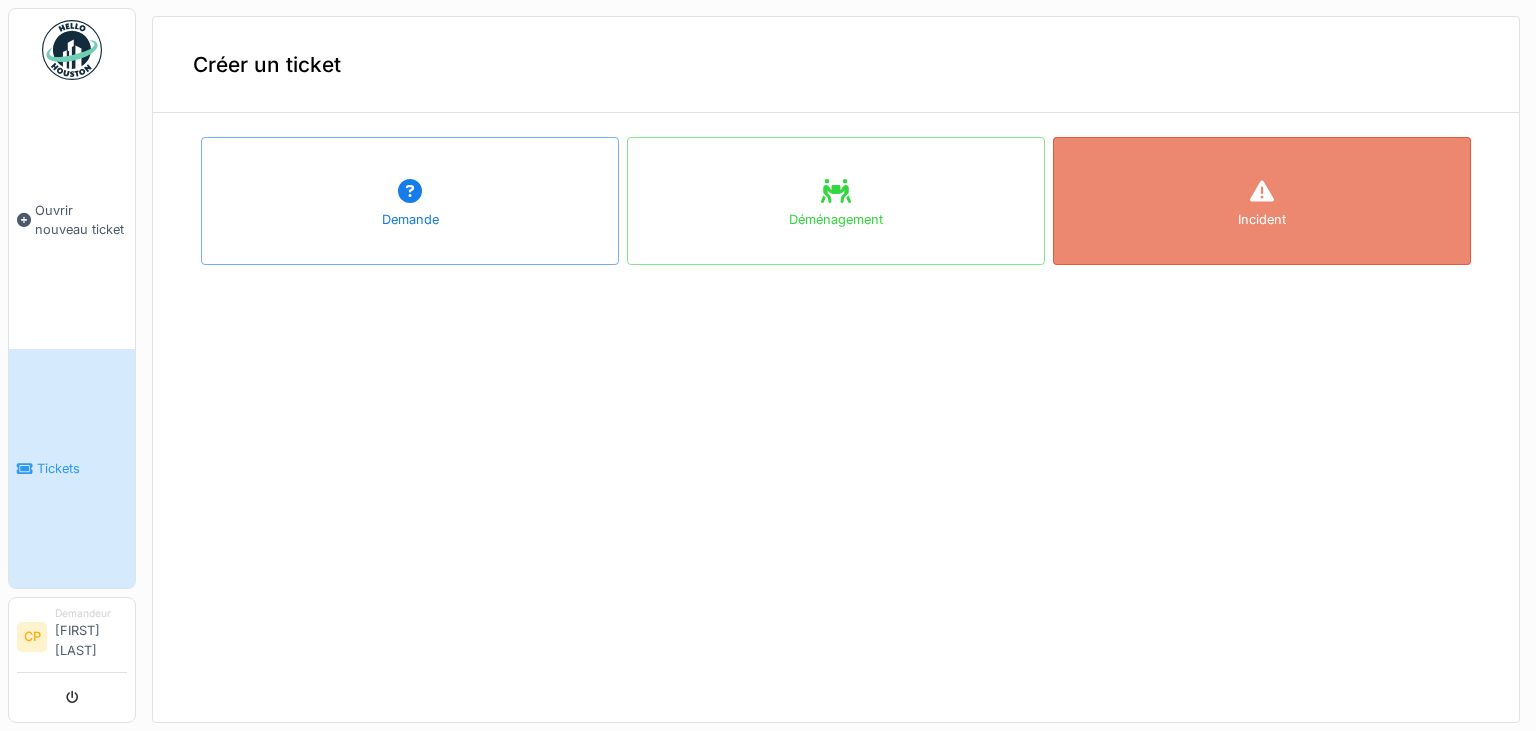 click on "Incident" at bounding box center [1262, 201] 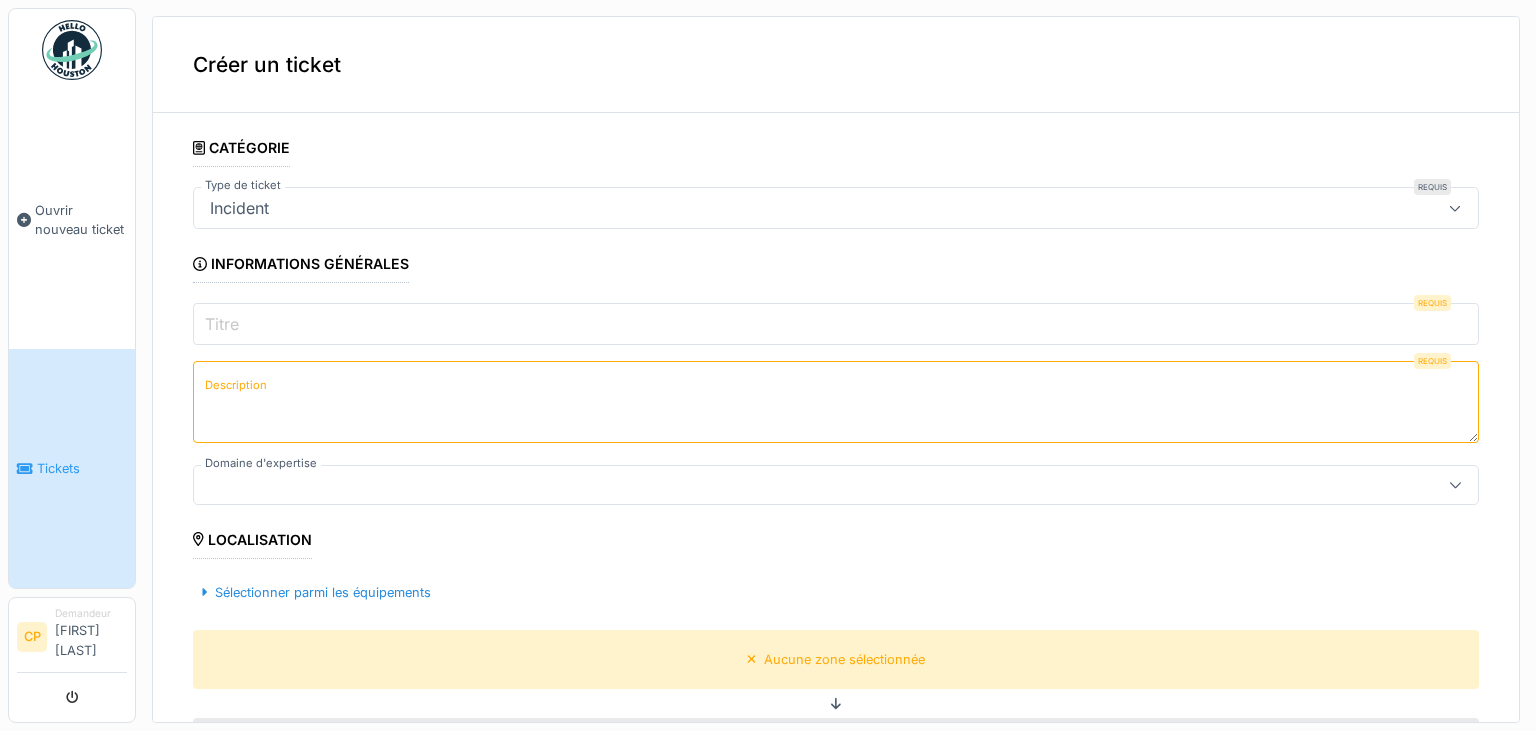 click on "Titre" at bounding box center (836, 324) 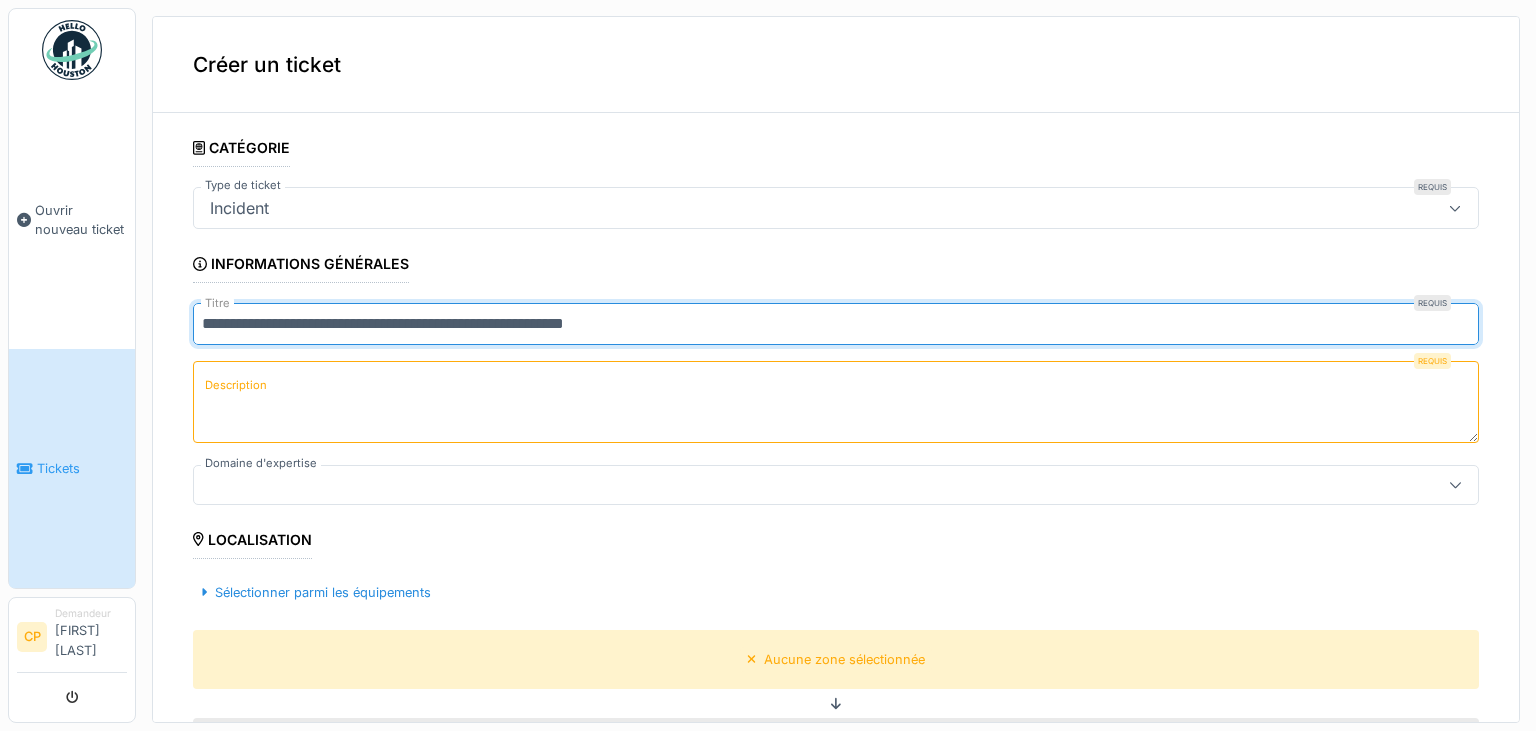type on "**********" 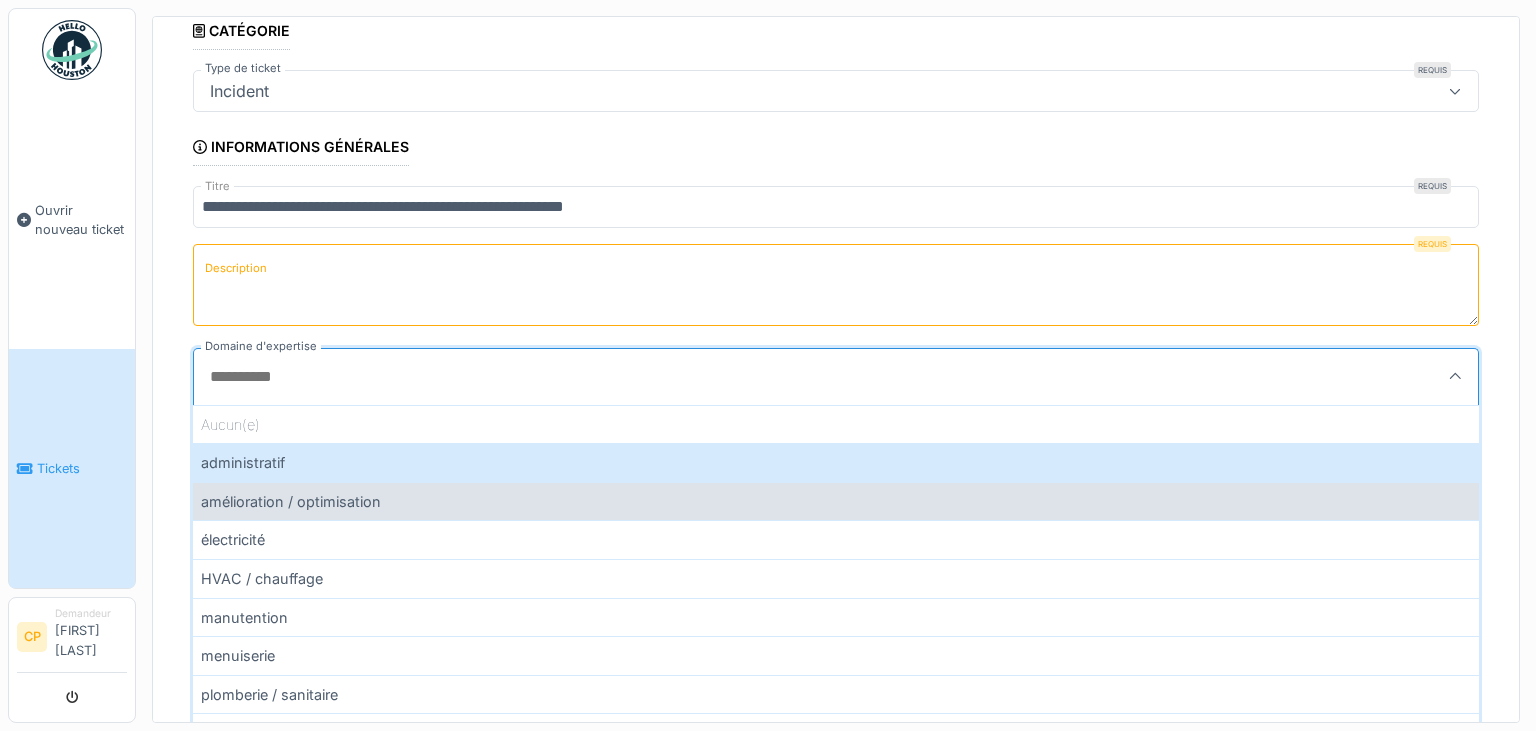 scroll, scrollTop: 118, scrollLeft: 0, axis: vertical 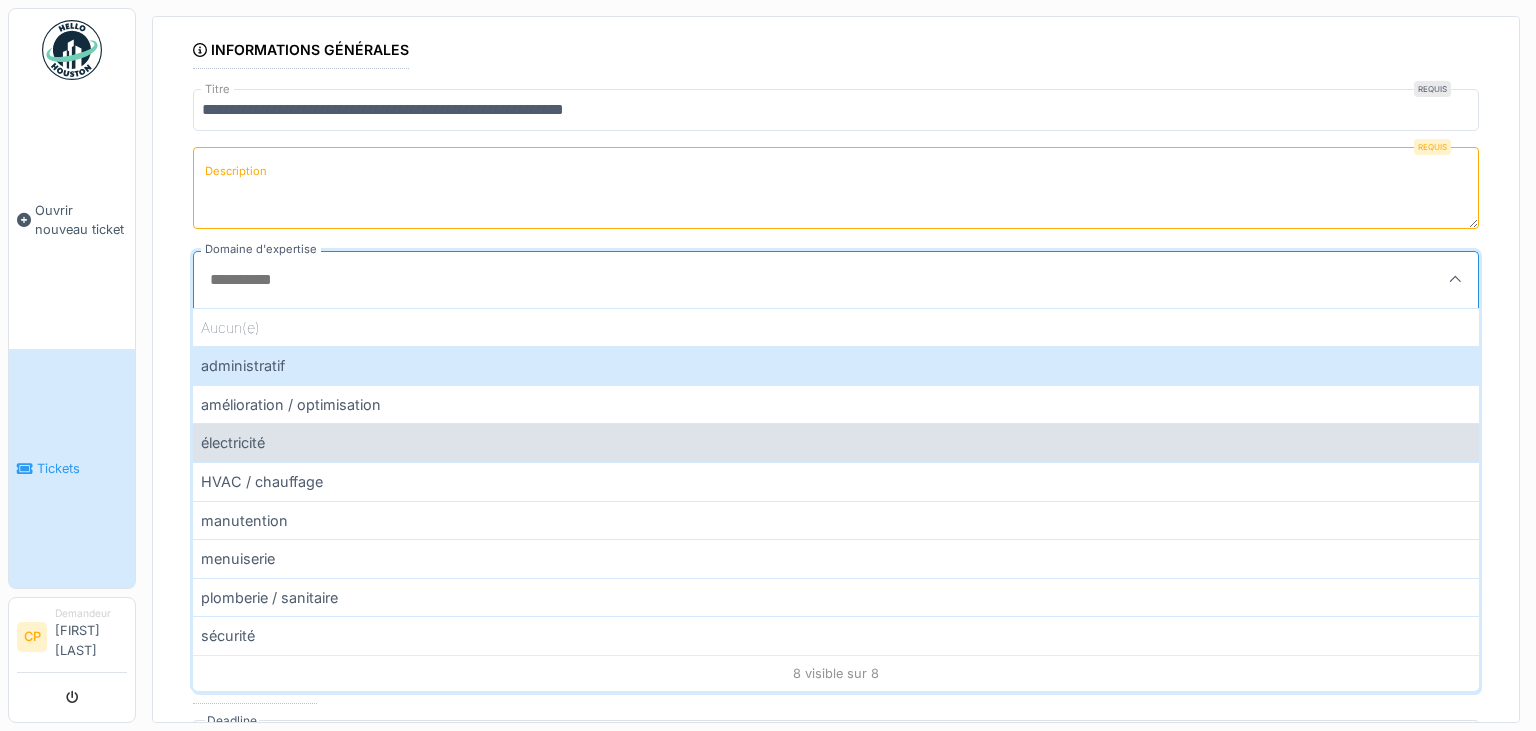click on "électricité" at bounding box center [836, 442] 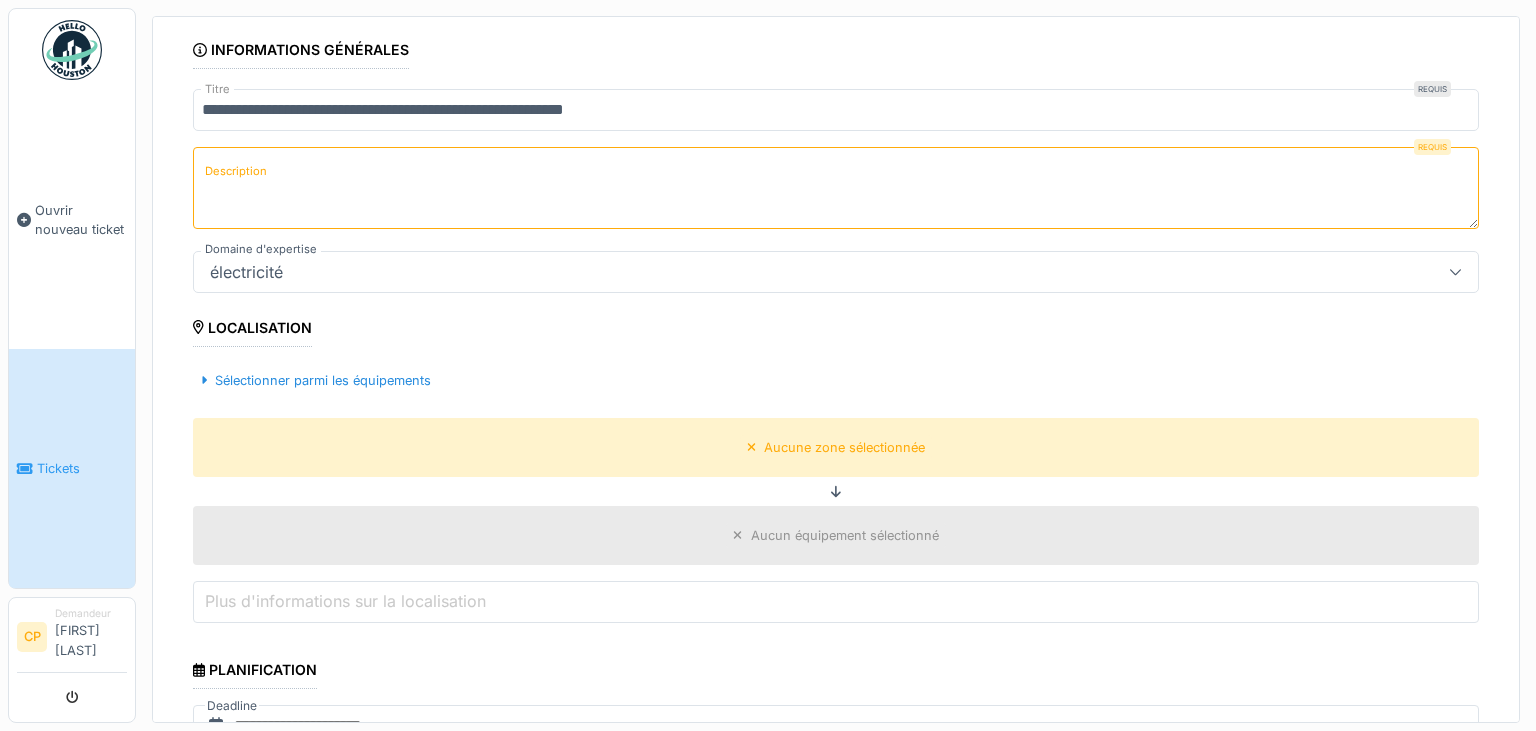 click on "Description" at bounding box center [836, 188] 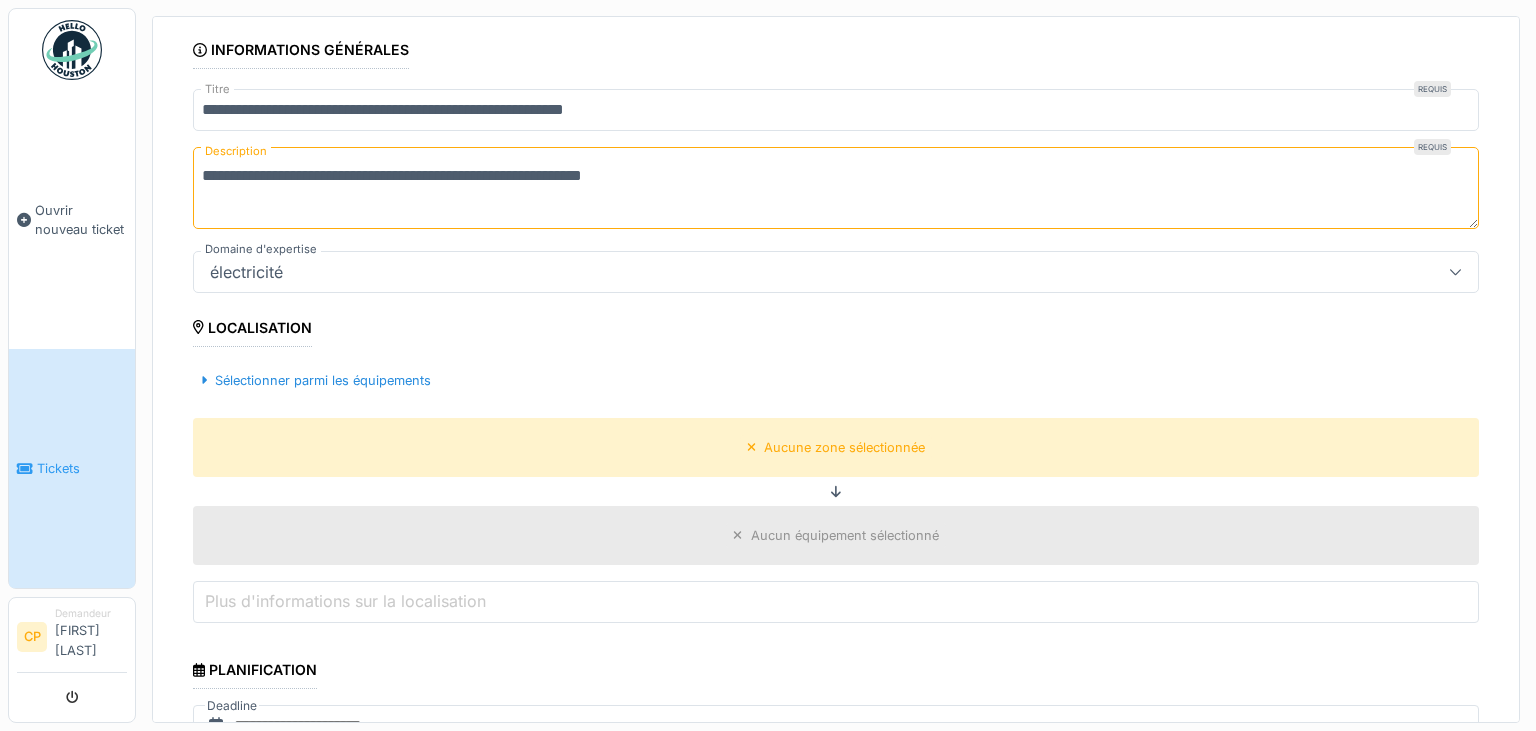 click on "**********" at bounding box center (836, 110) 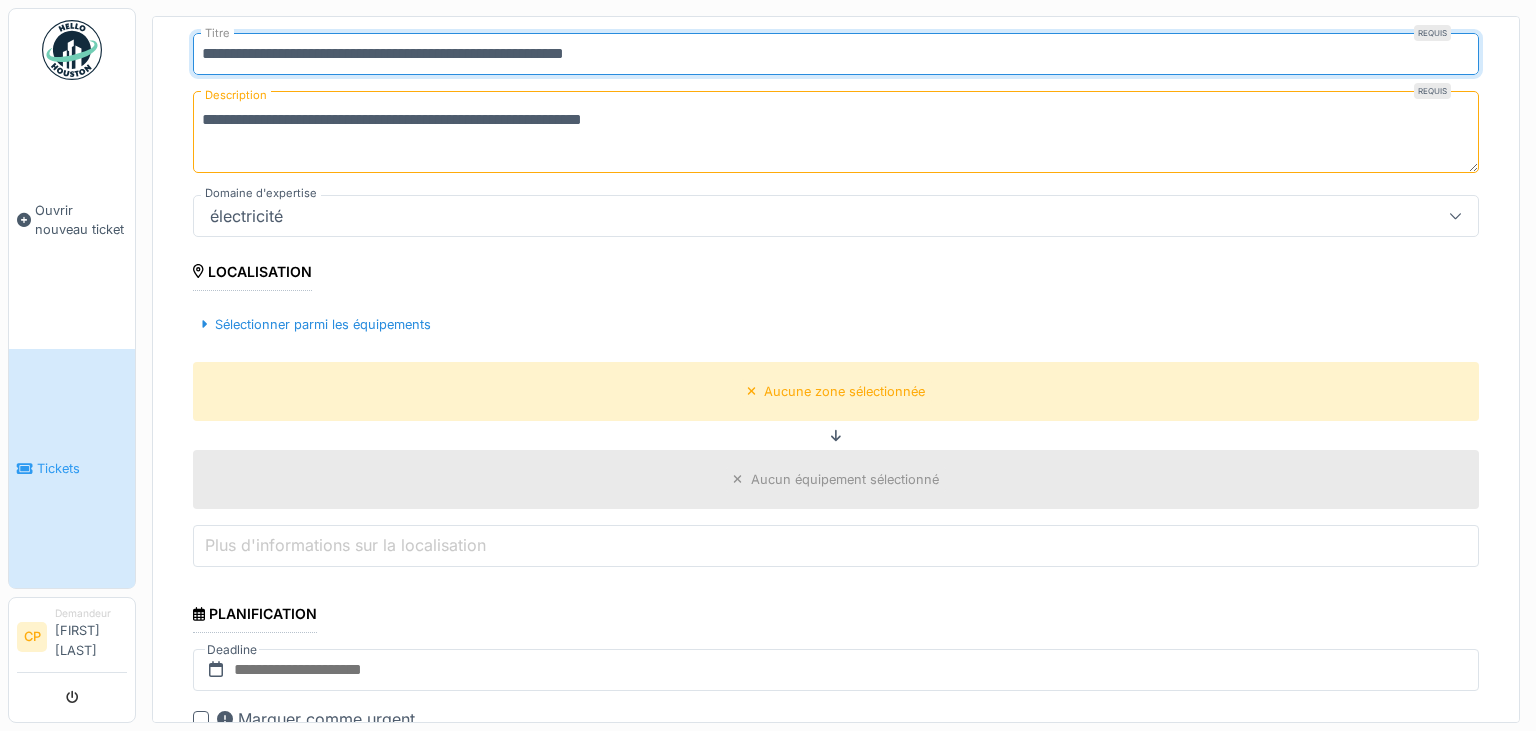 scroll, scrollTop: 310, scrollLeft: 0, axis: vertical 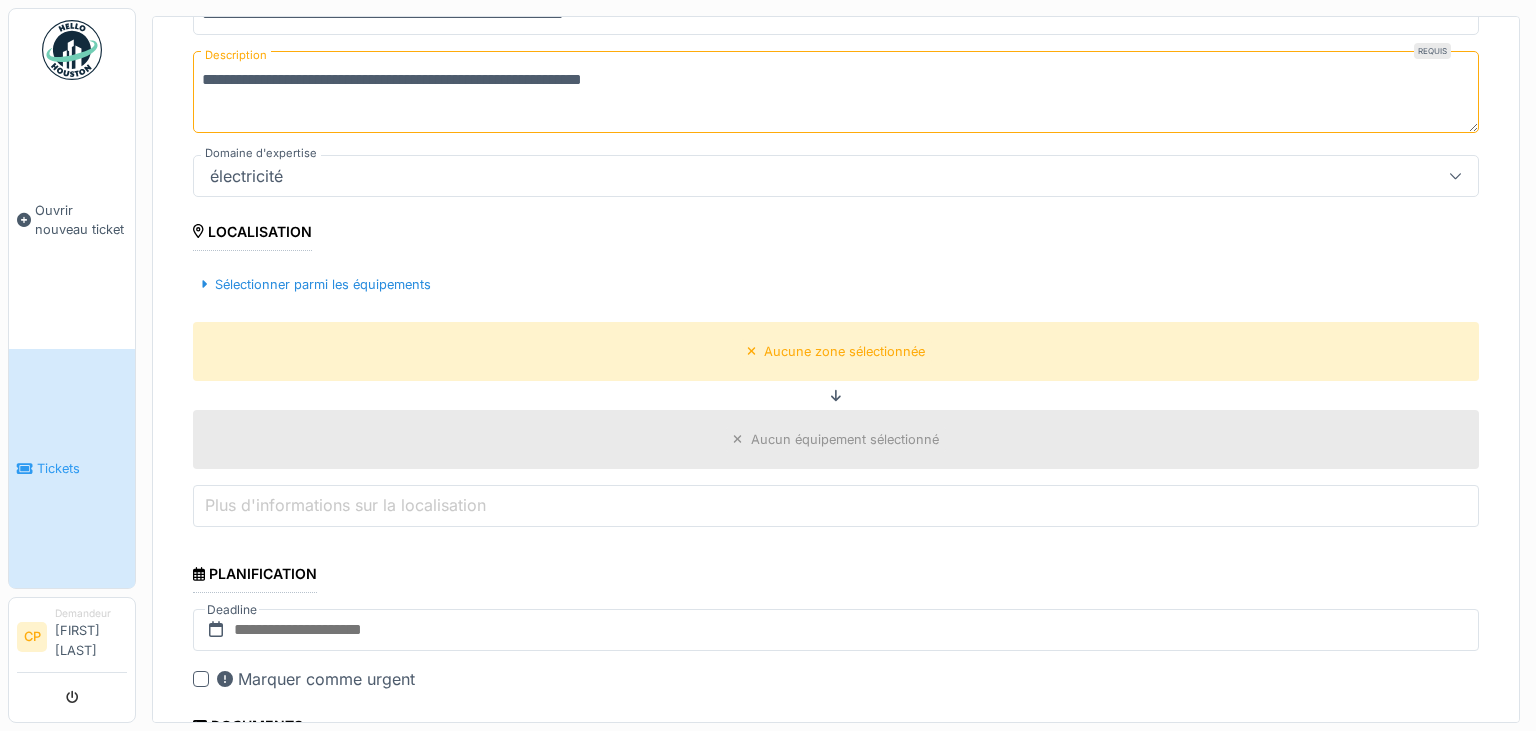 click on "Localisation" at bounding box center (252, 234) 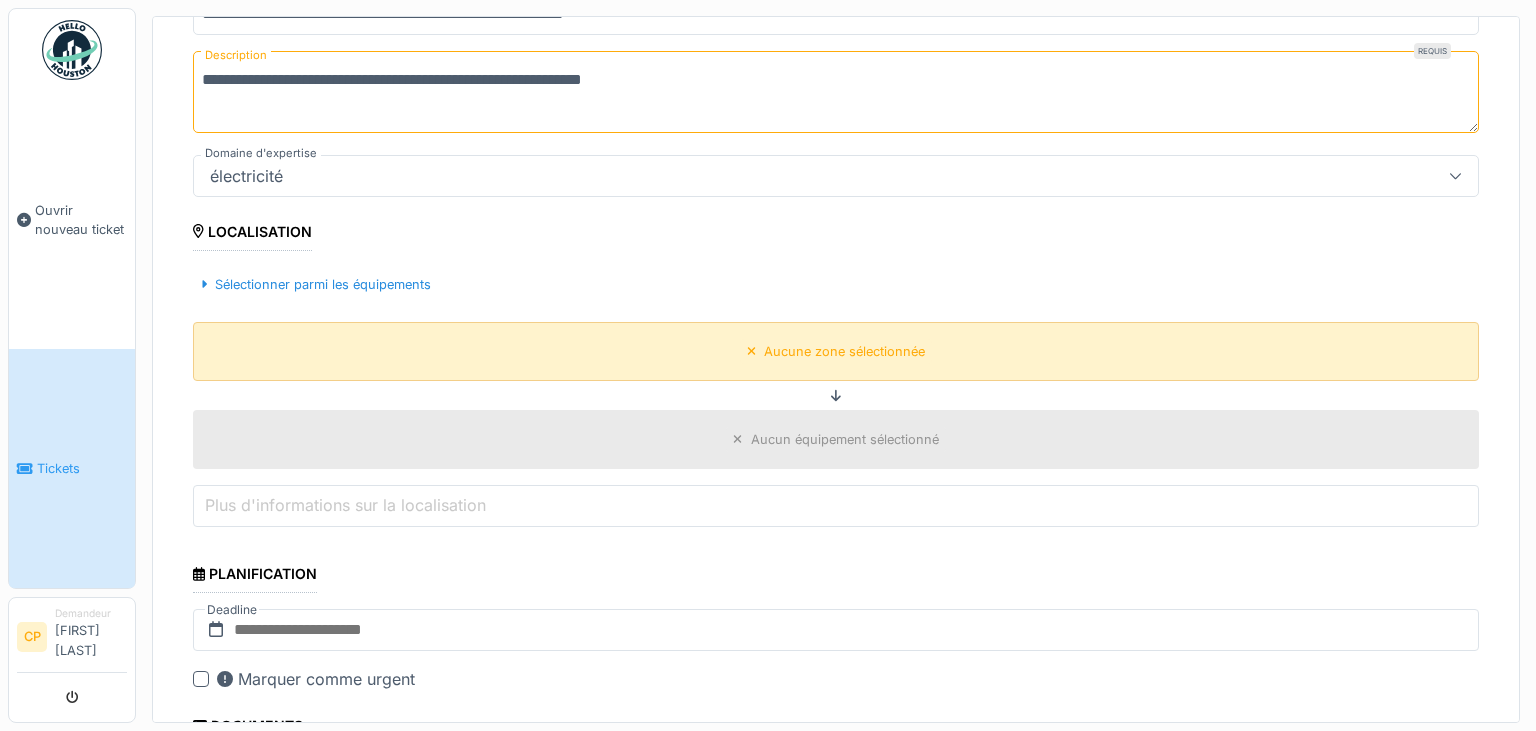 click on "Aucune zone sélectionnée" at bounding box center (844, 351) 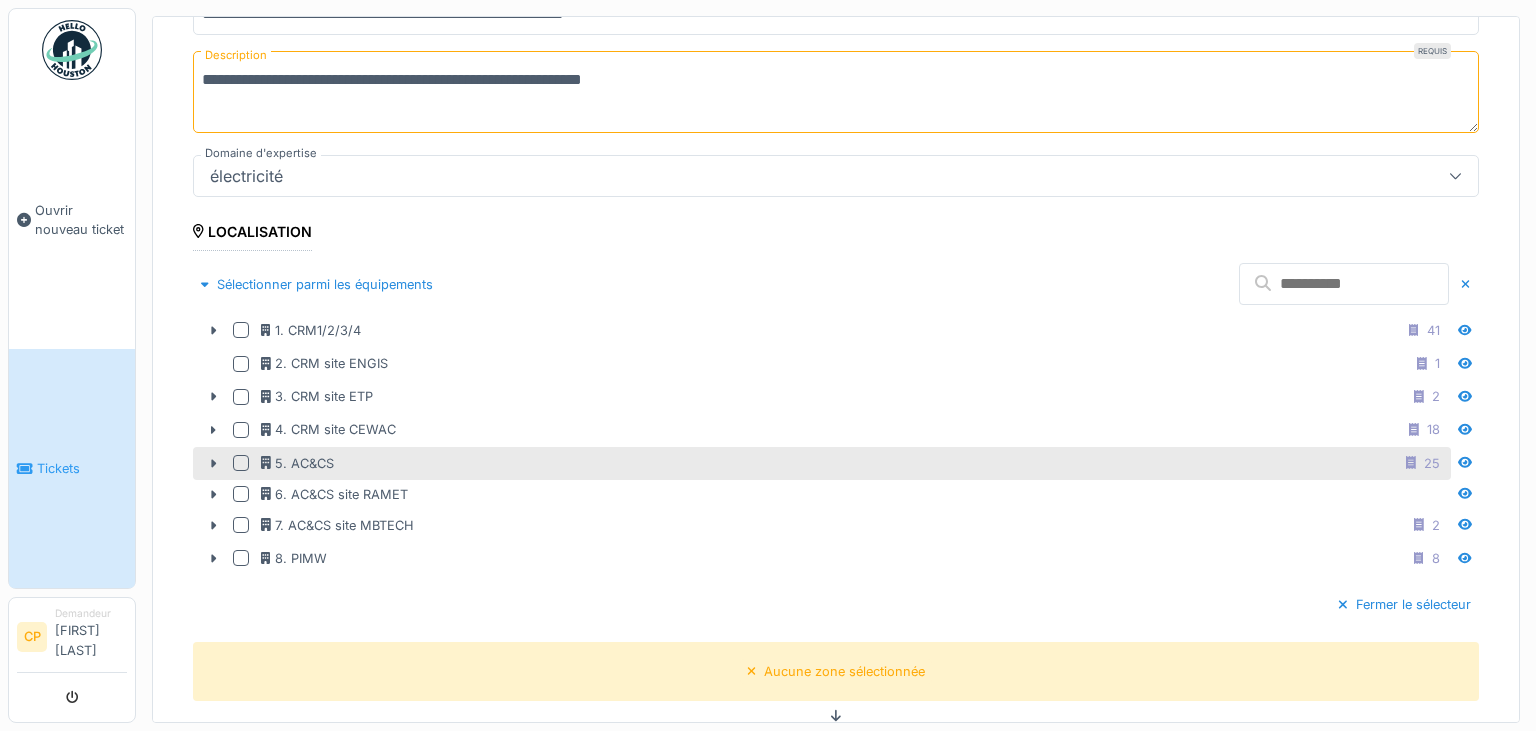 click at bounding box center [241, 463] 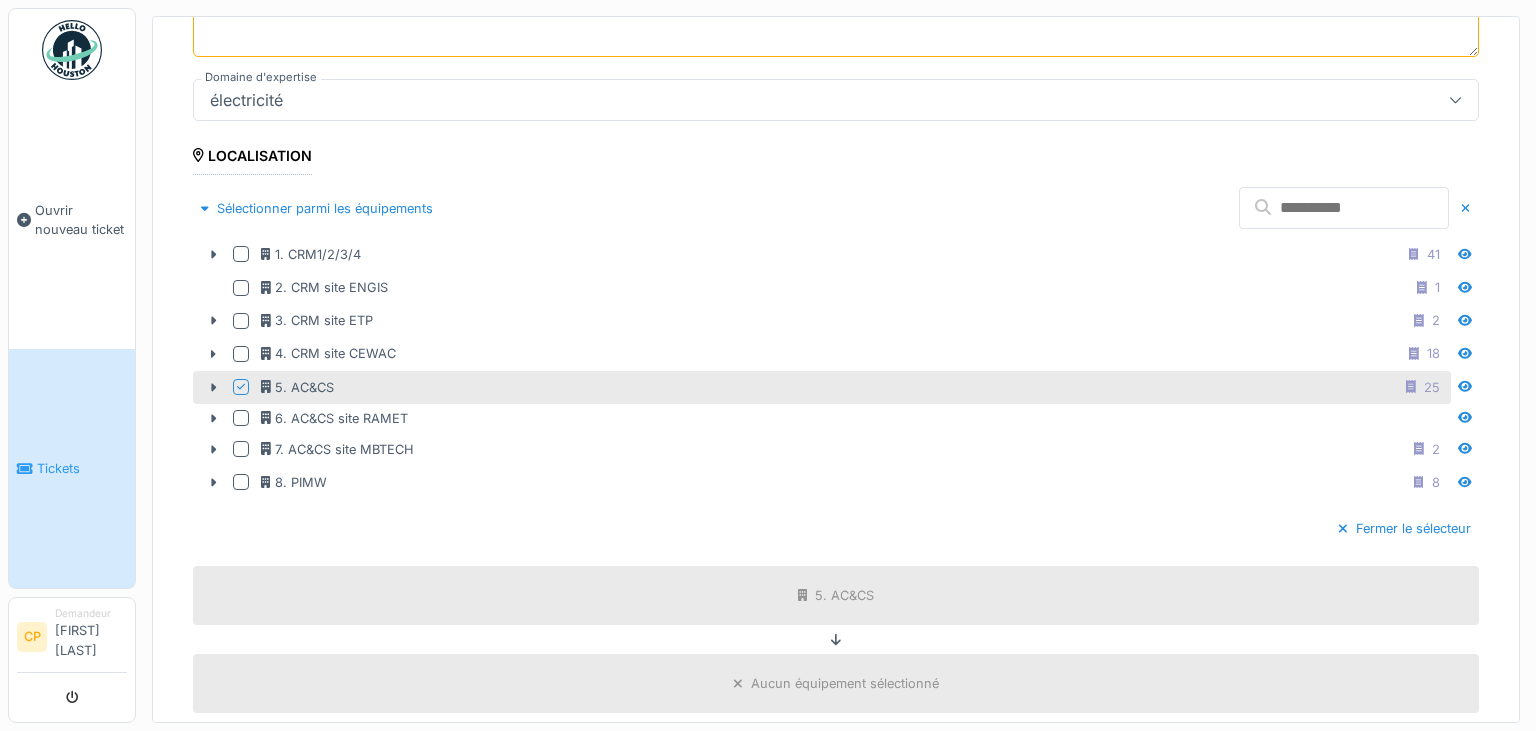 scroll, scrollTop: 502, scrollLeft: 0, axis: vertical 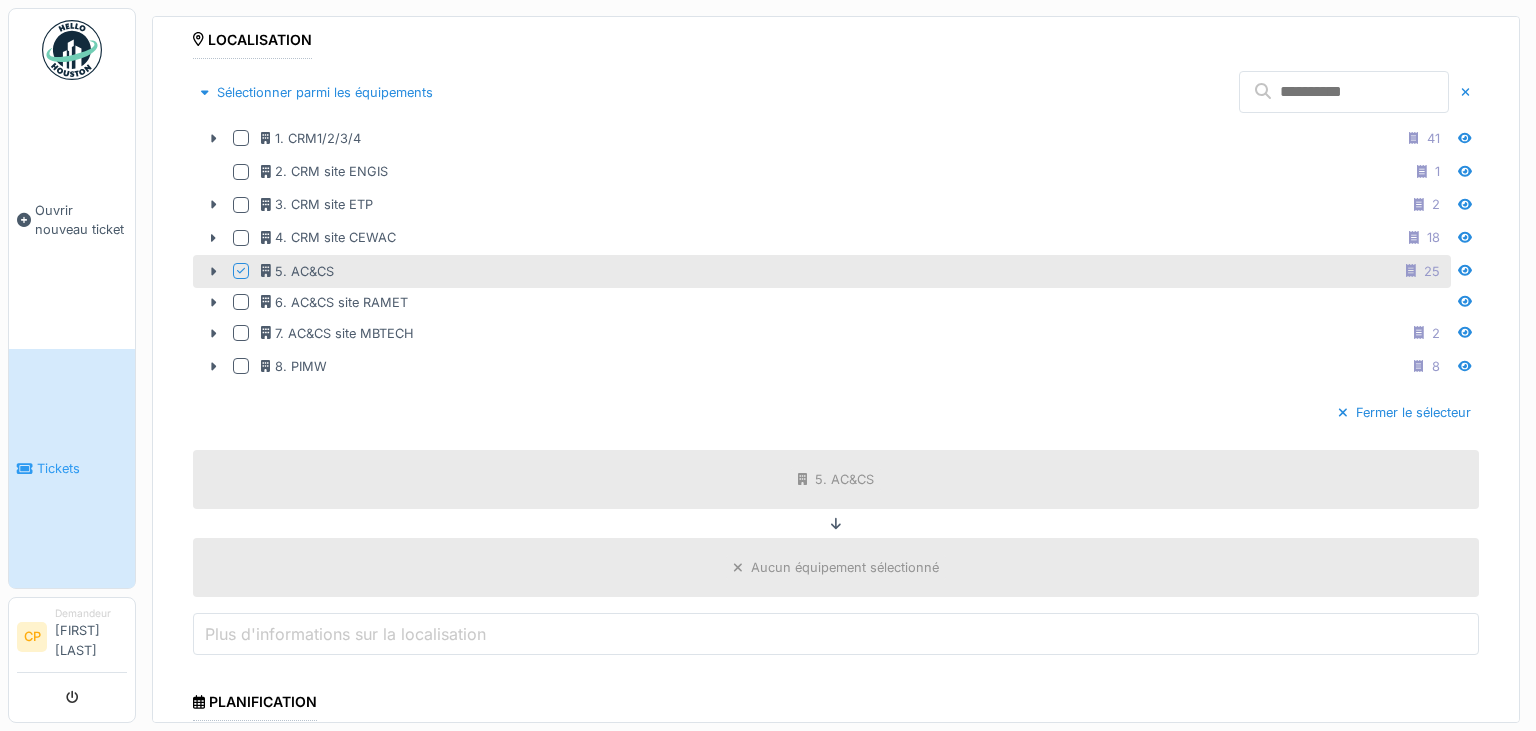 click on "Aucun équipement sélectionné" at bounding box center [845, 567] 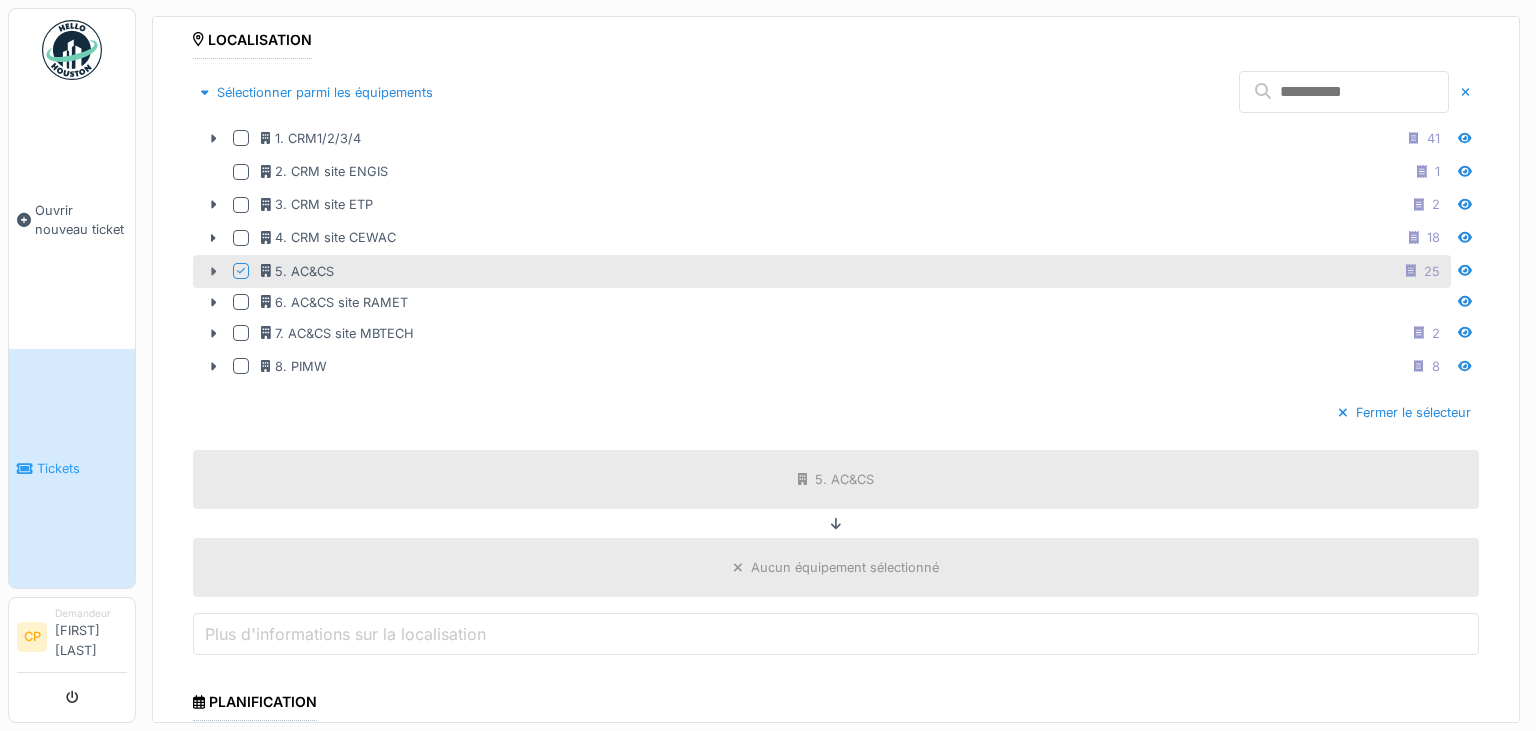 click 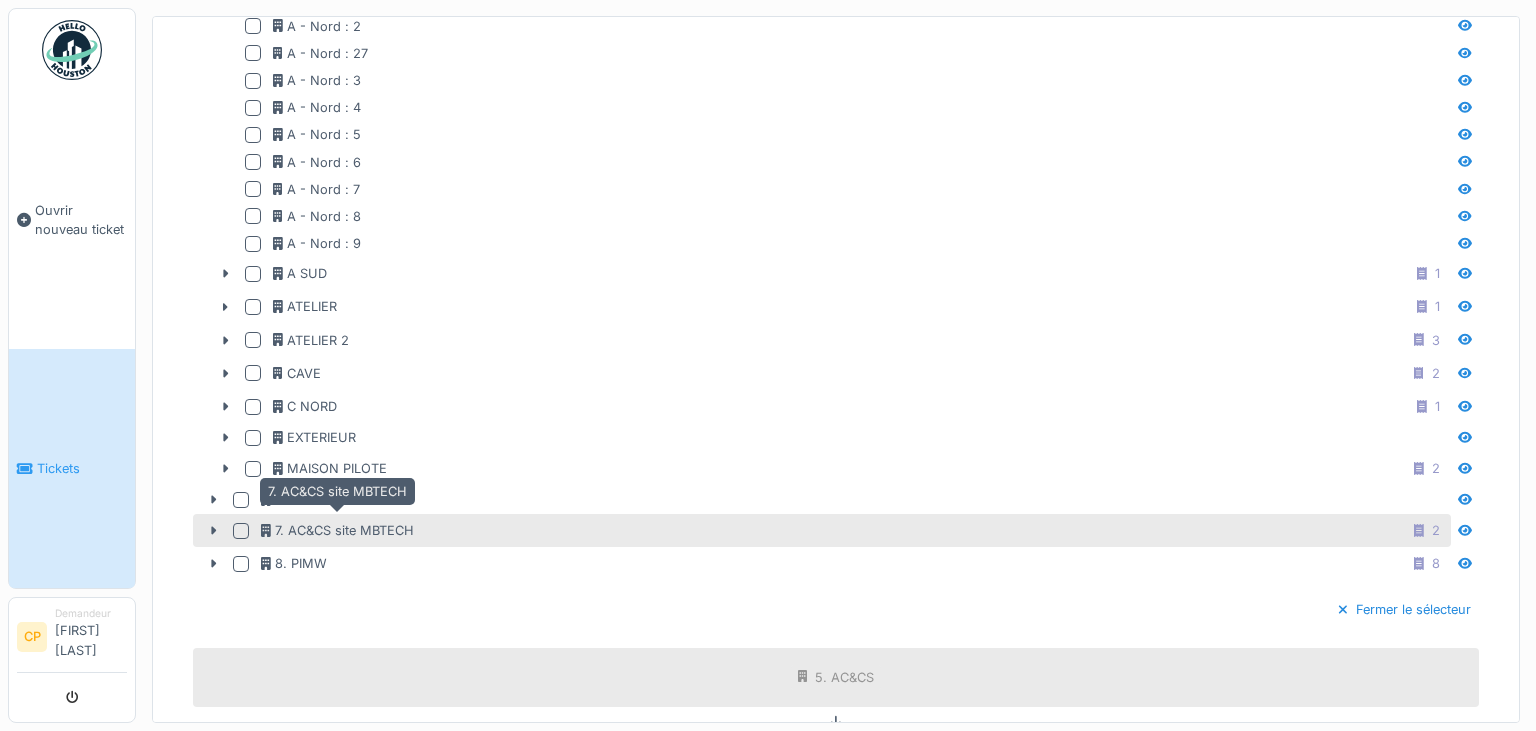 scroll, scrollTop: 790, scrollLeft: 0, axis: vertical 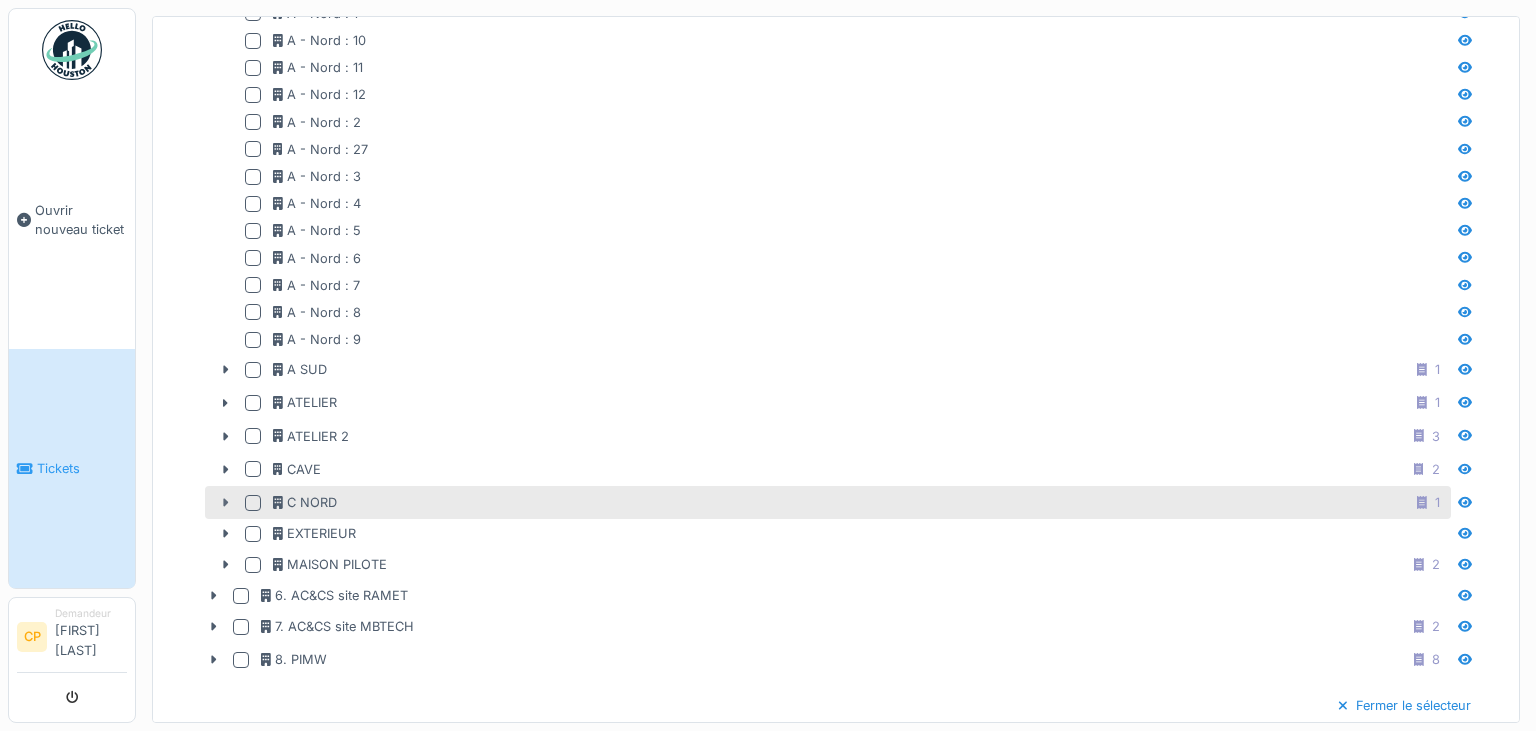 click 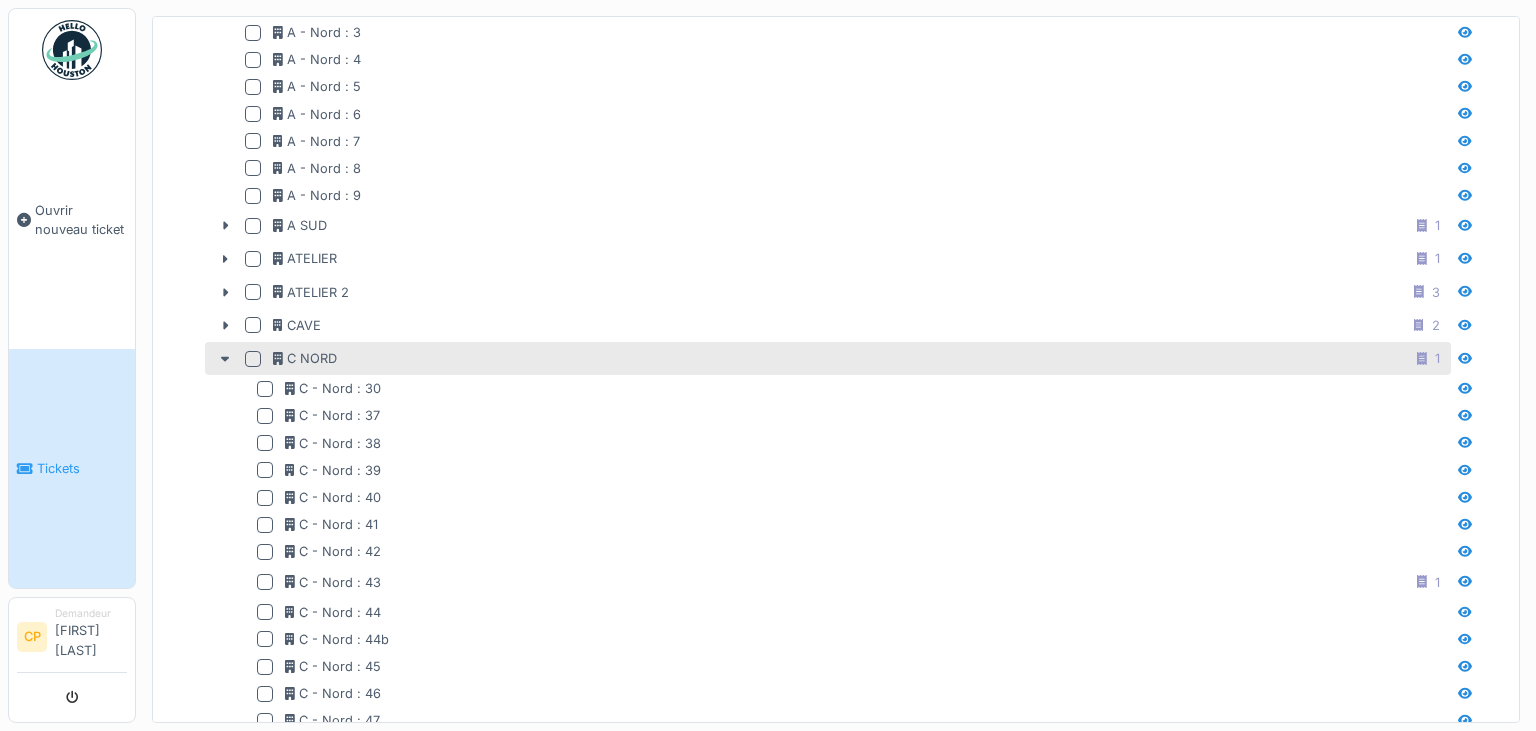 scroll, scrollTop: 982, scrollLeft: 0, axis: vertical 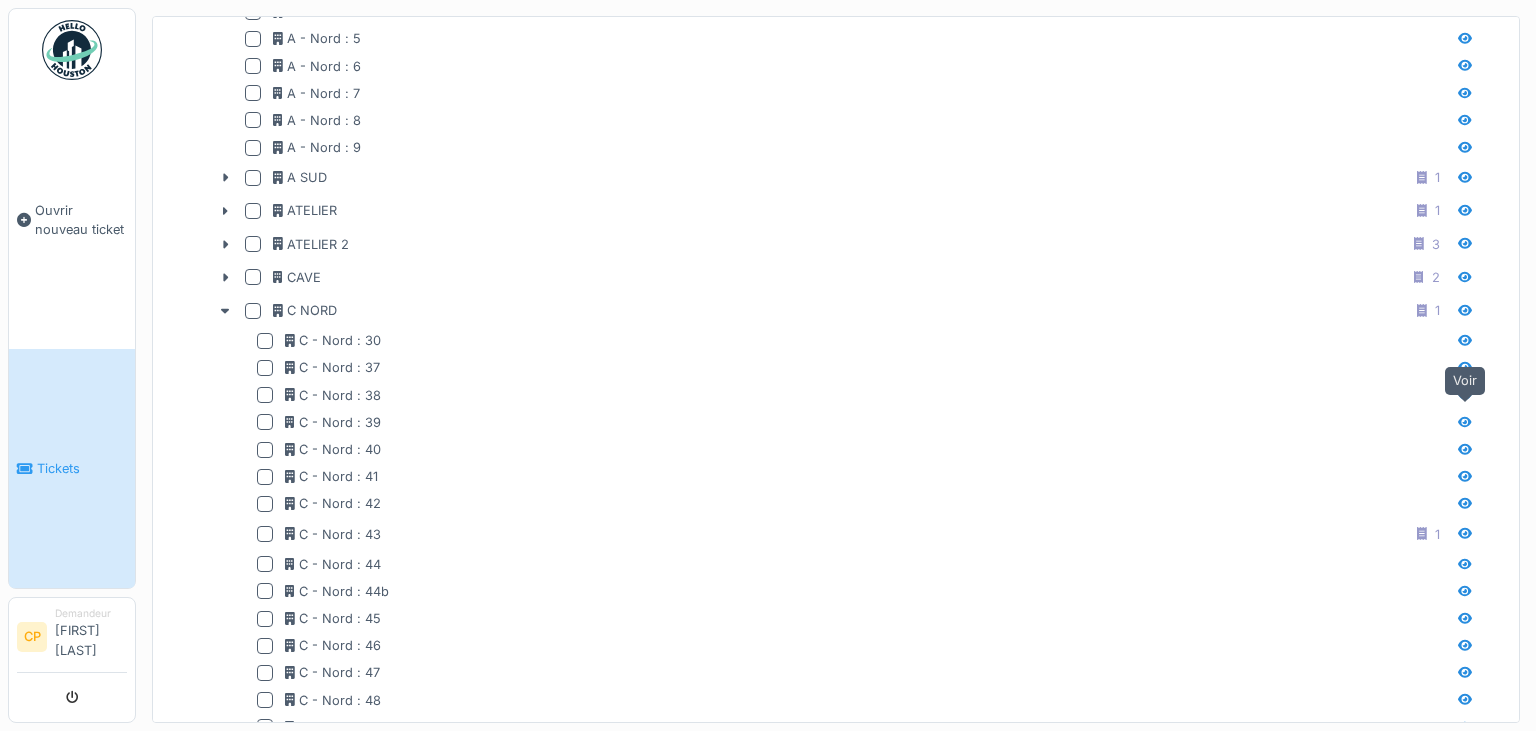 click 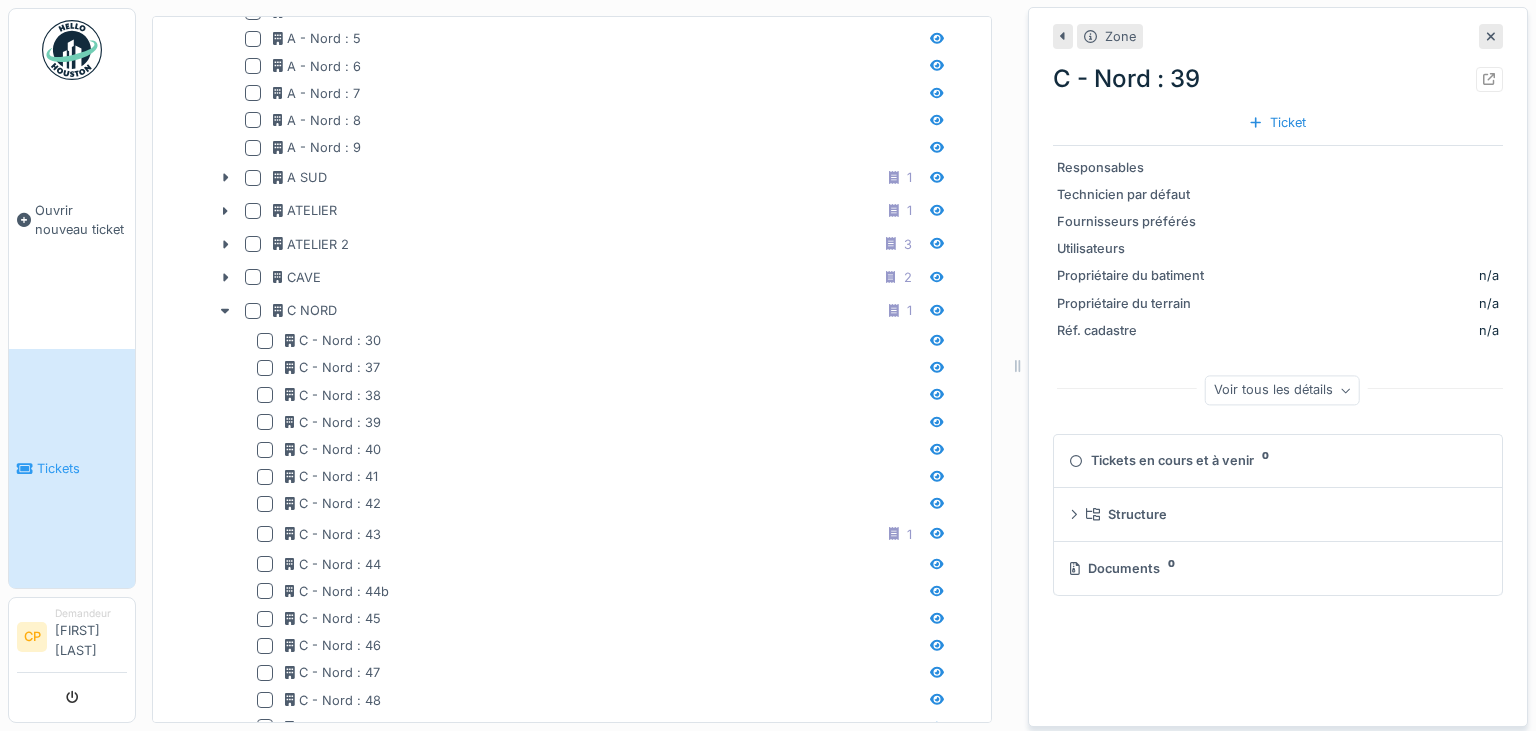 click 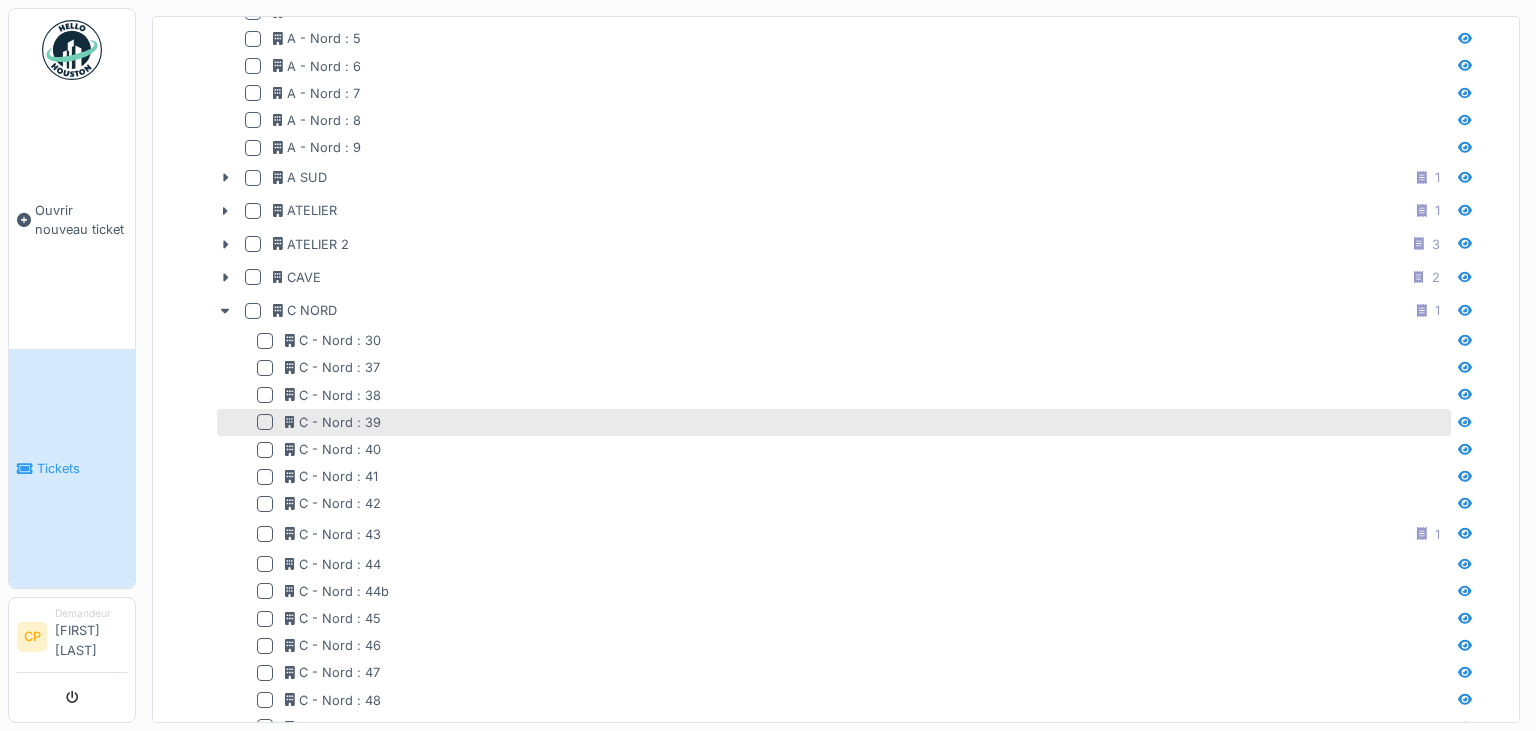 click at bounding box center (265, 422) 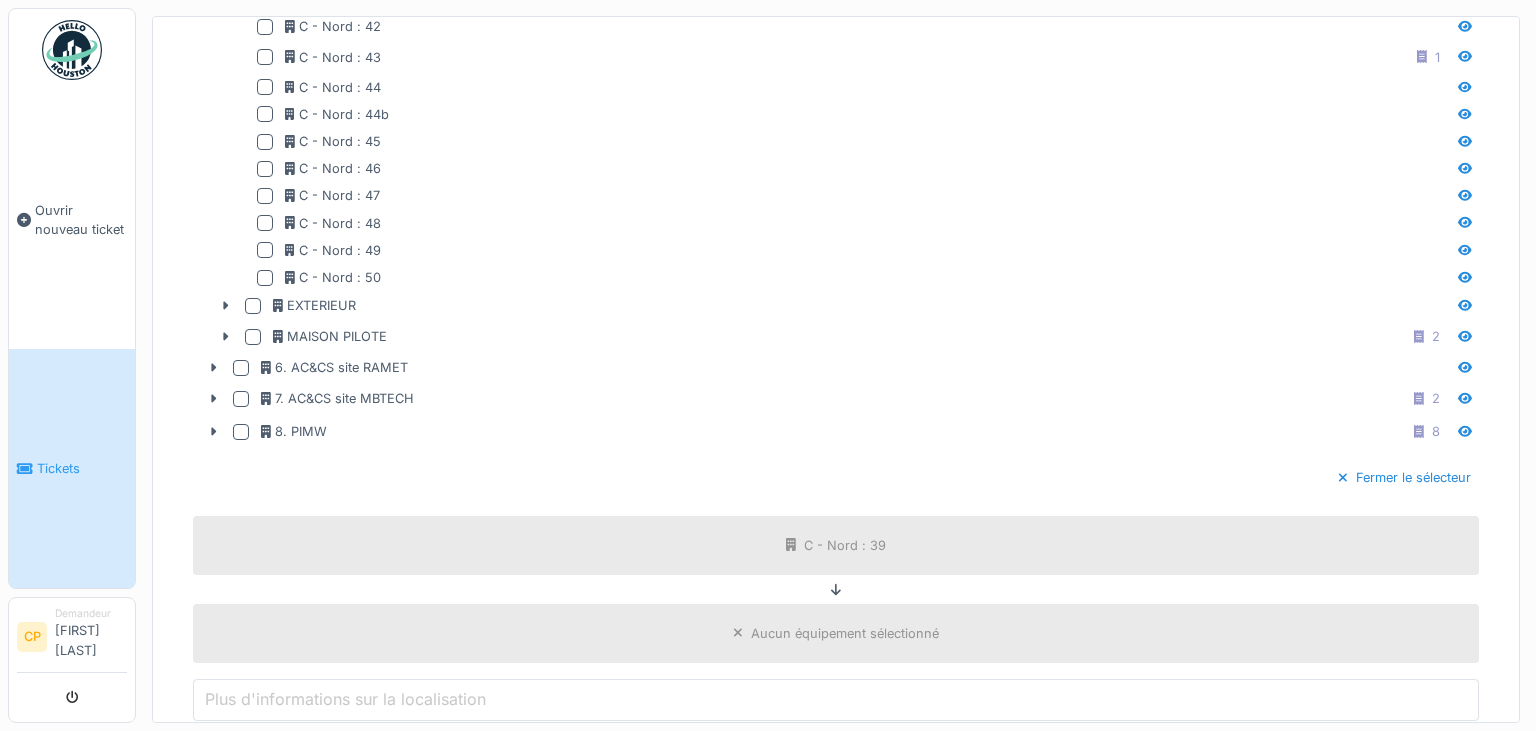 scroll, scrollTop: 1462, scrollLeft: 0, axis: vertical 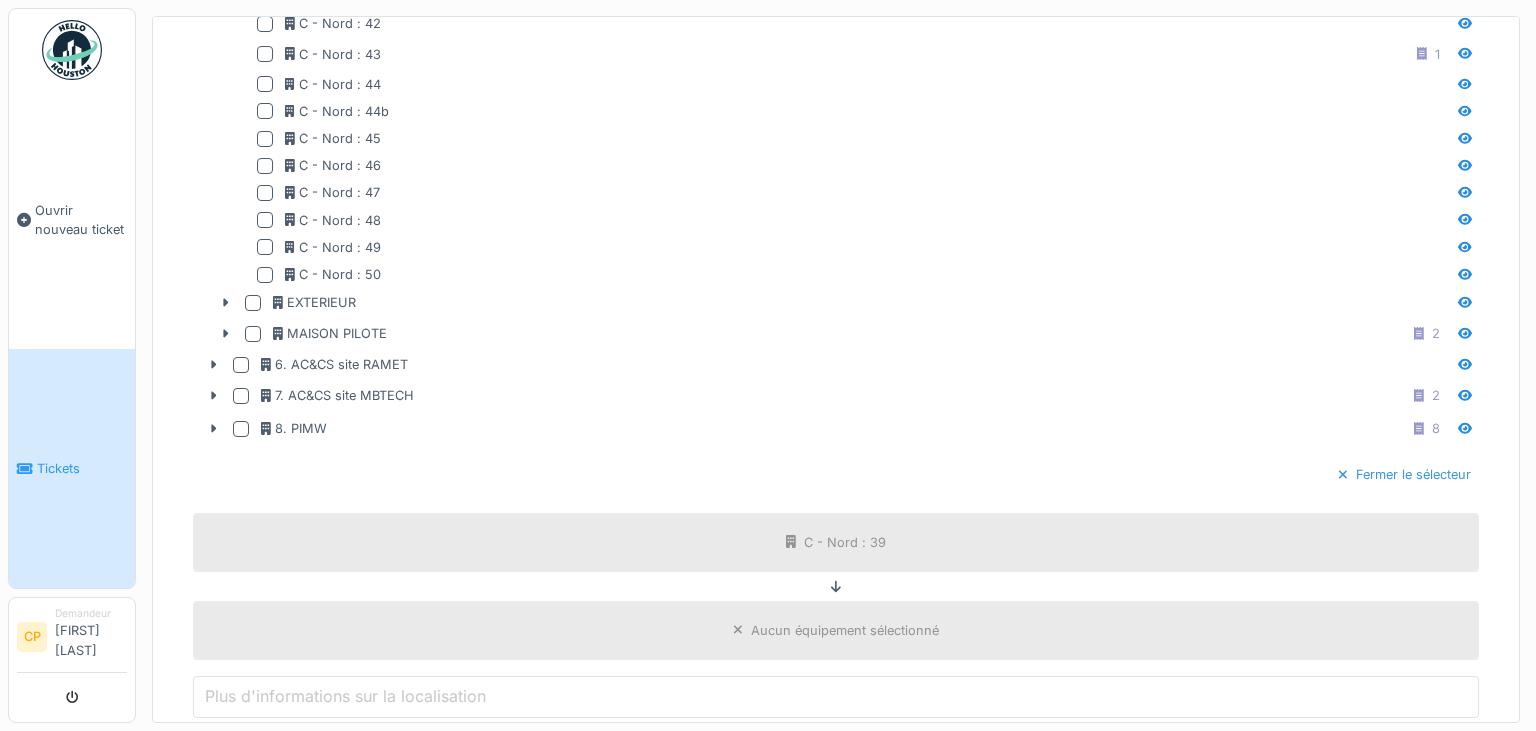 click on "Fermer le sélecteur" at bounding box center (1404, 474) 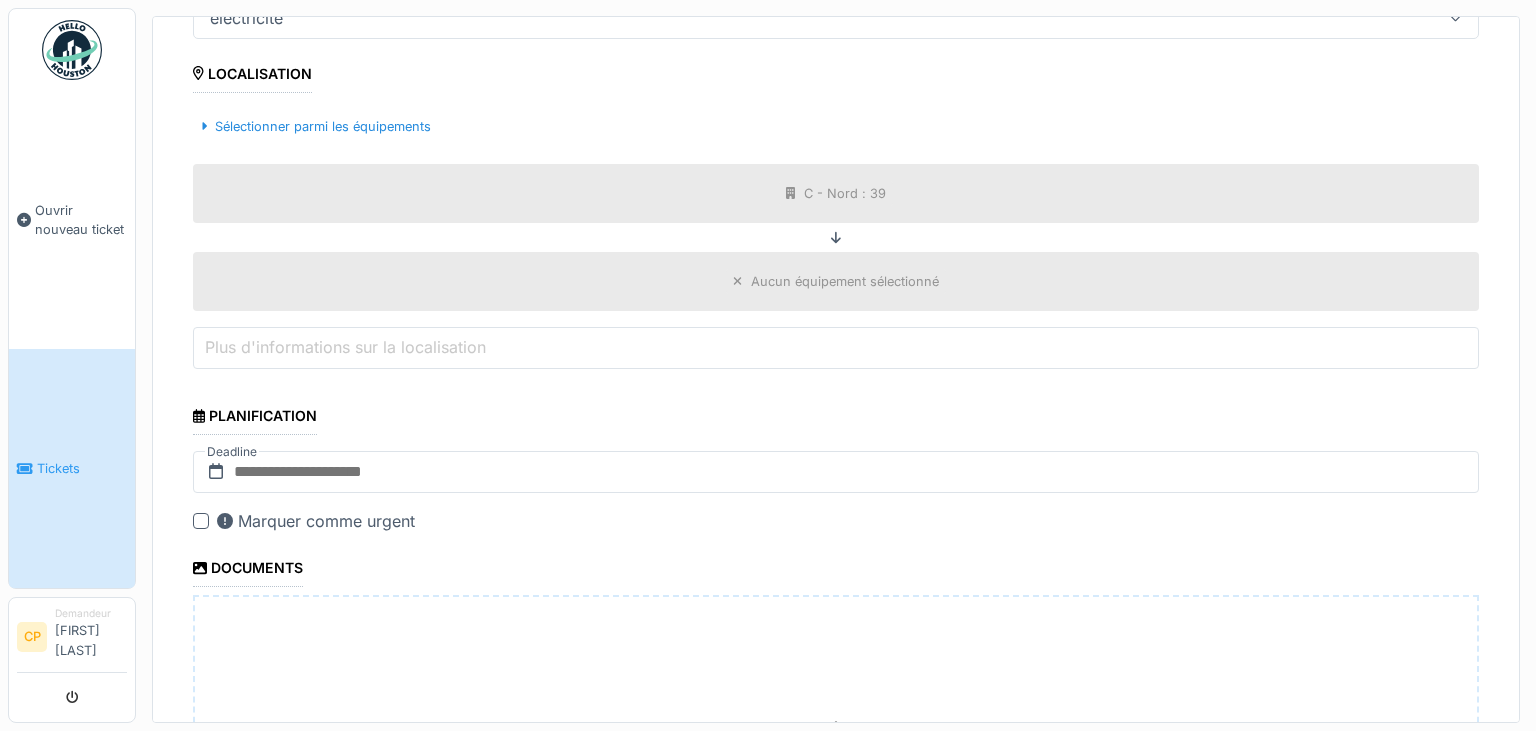 scroll, scrollTop: 508, scrollLeft: 0, axis: vertical 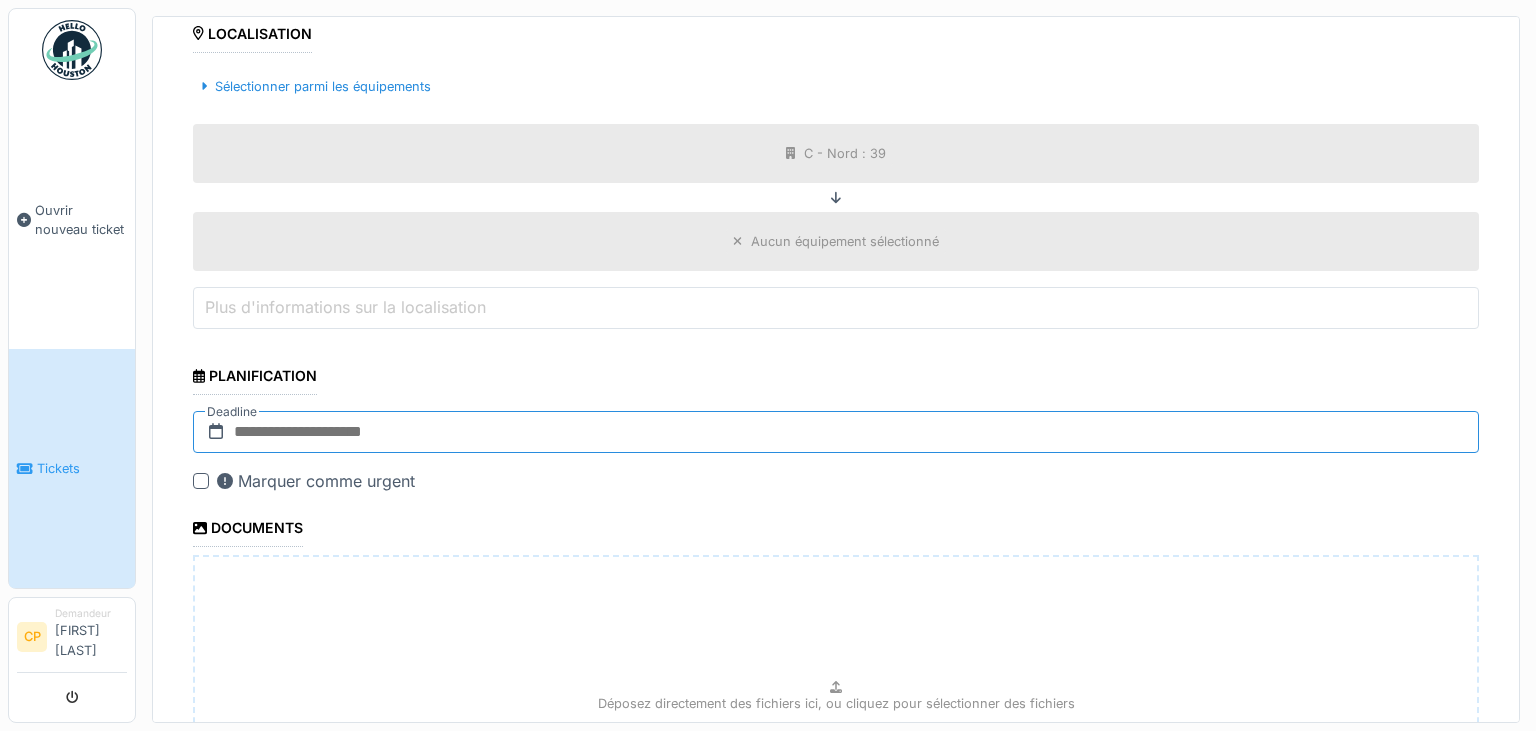 click at bounding box center [836, 432] 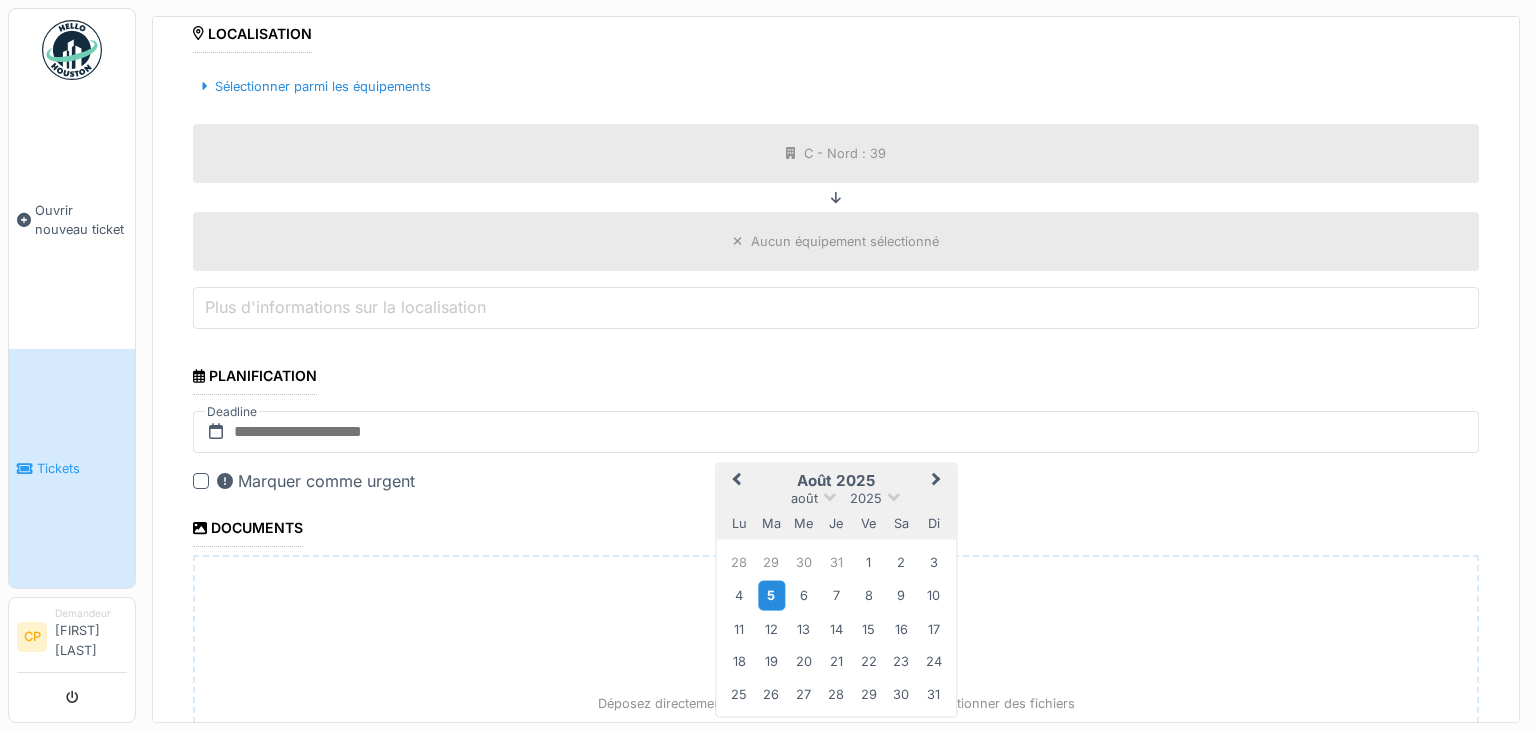 click on "5" at bounding box center (771, 595) 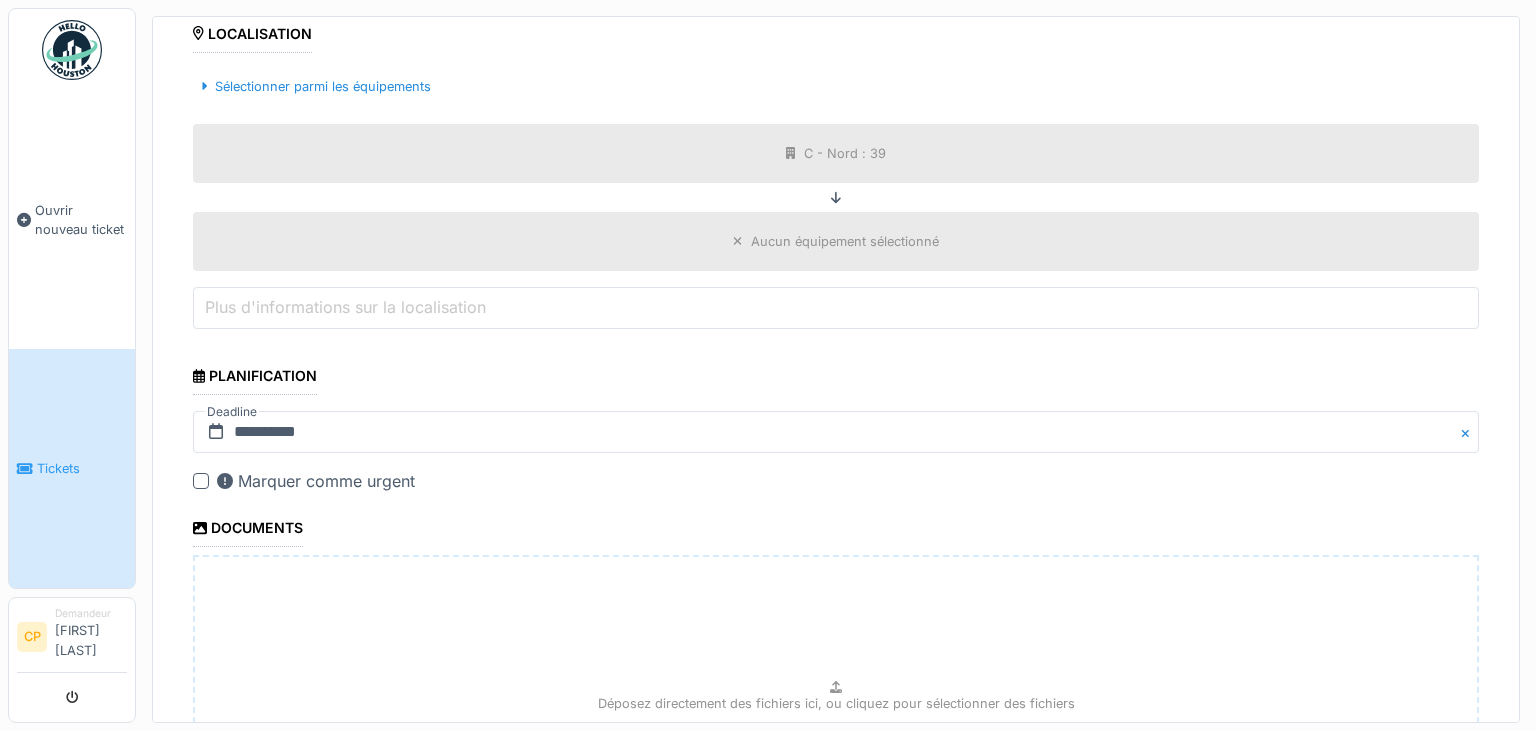 click at bounding box center [201, 481] 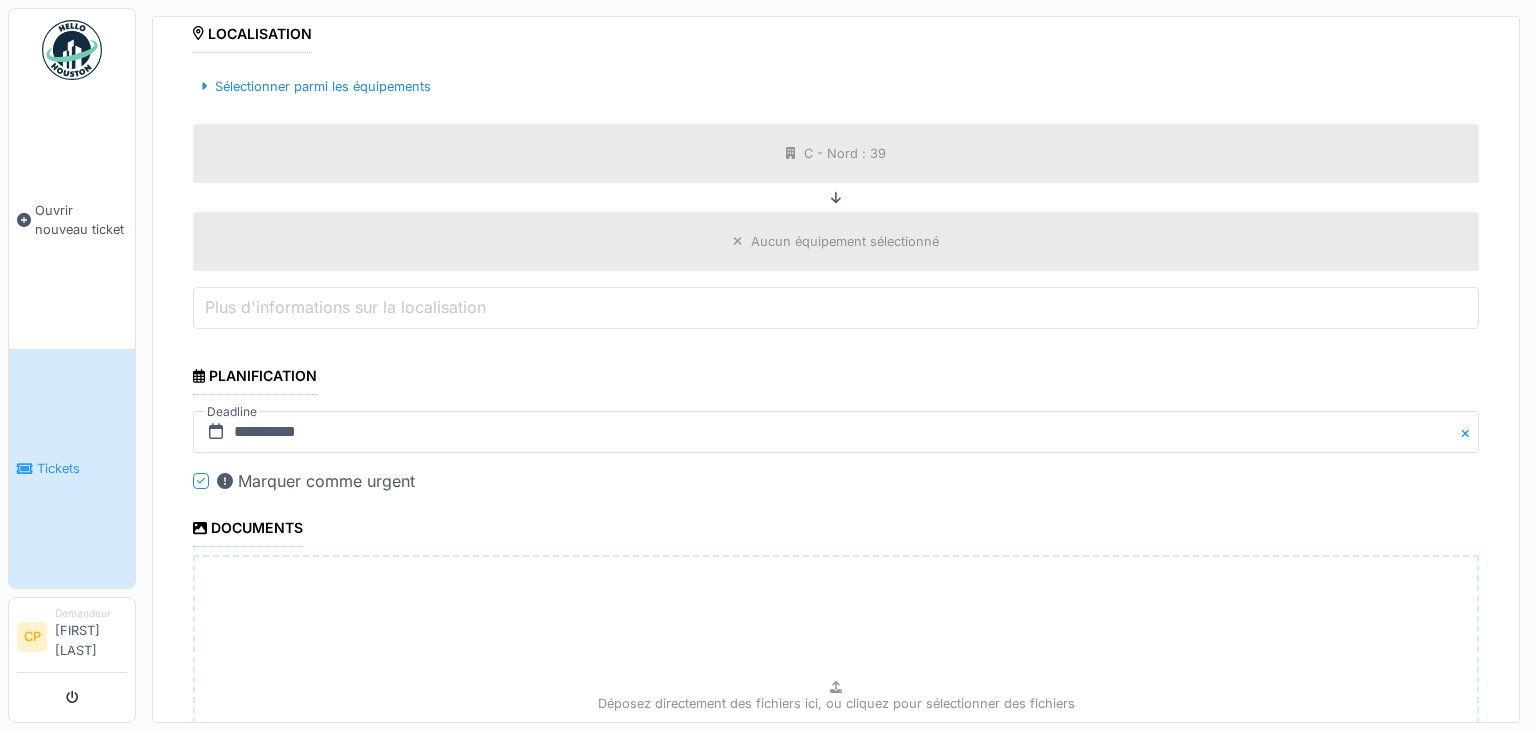 click on "Marquer comme urgent" at bounding box center [848, 481] 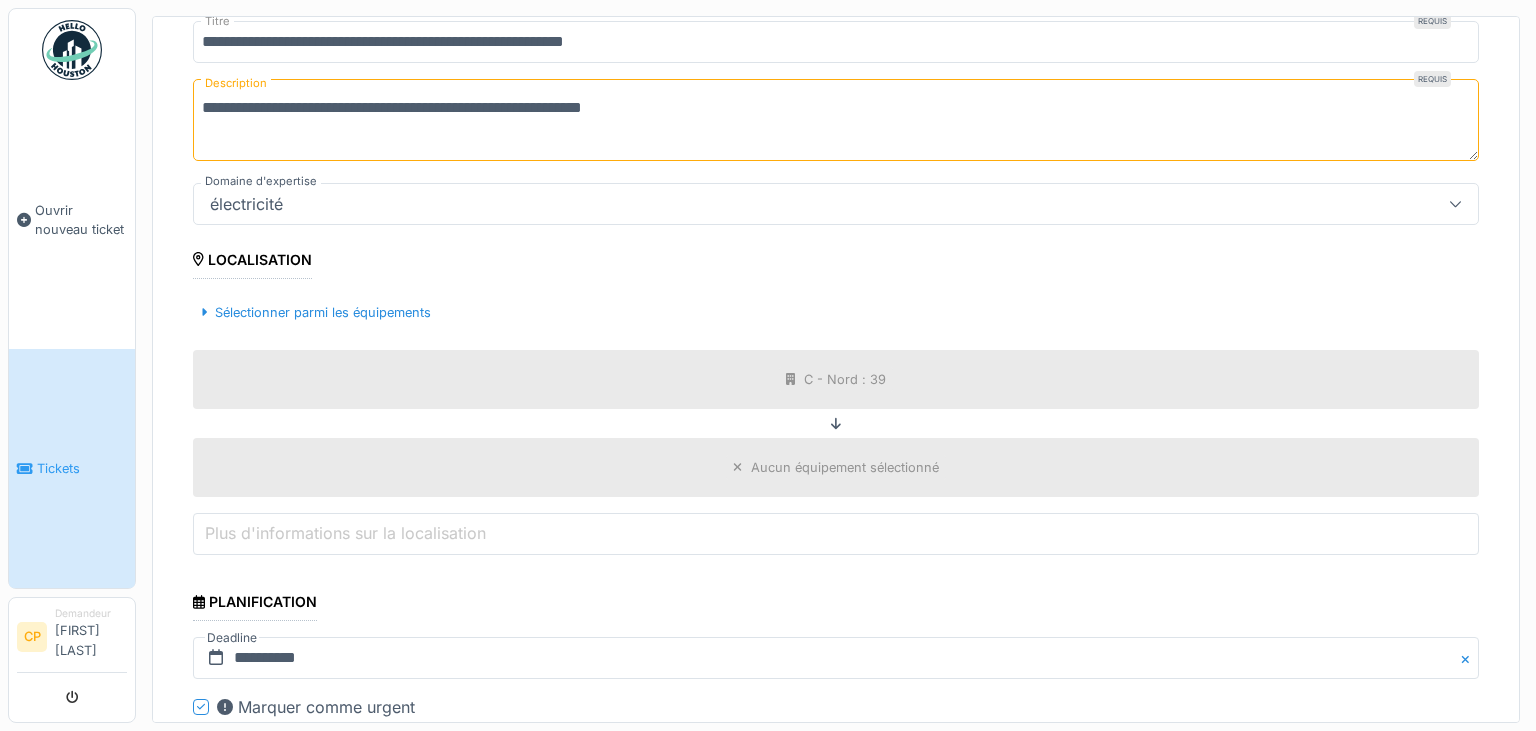 scroll, scrollTop: 0, scrollLeft: 0, axis: both 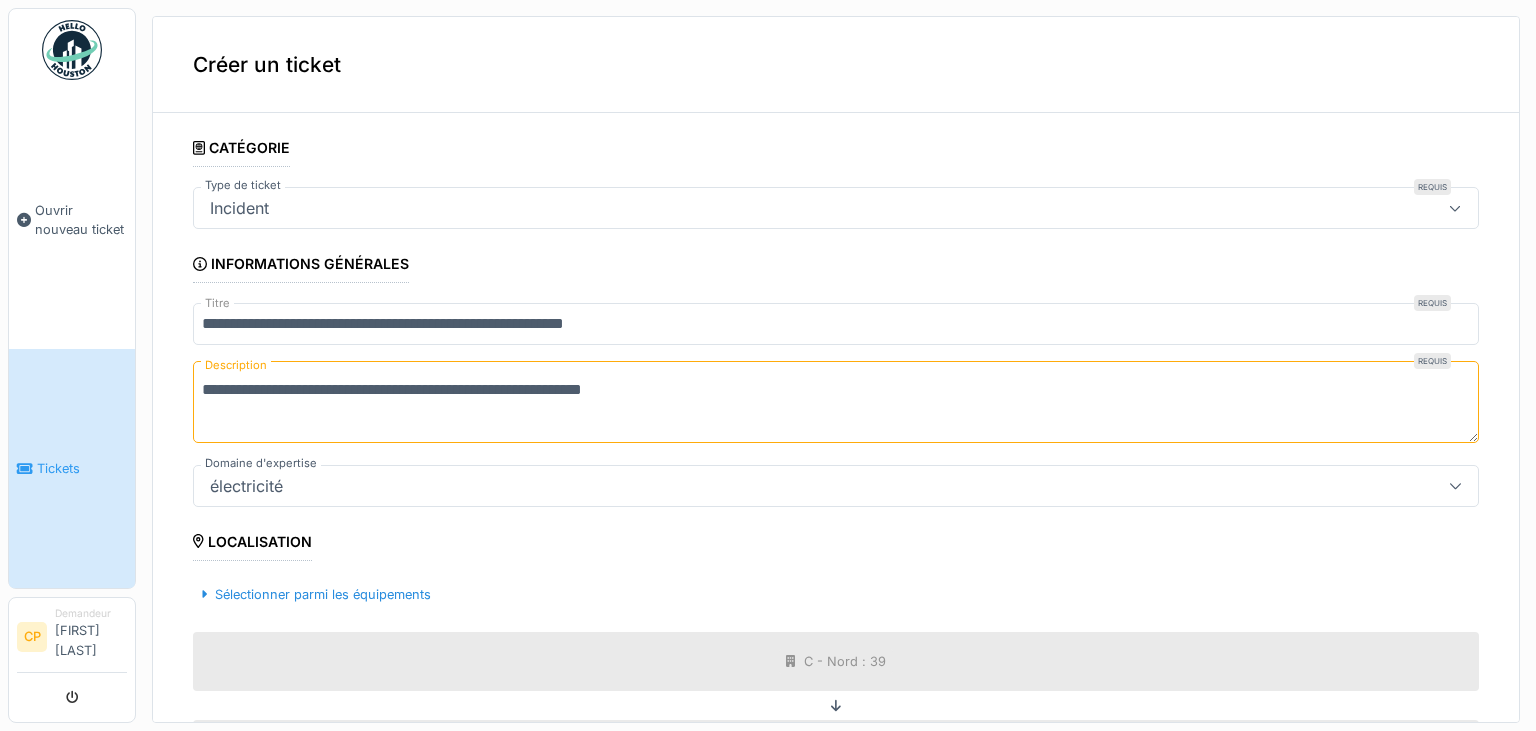 click on "**********" at bounding box center (836, 402) 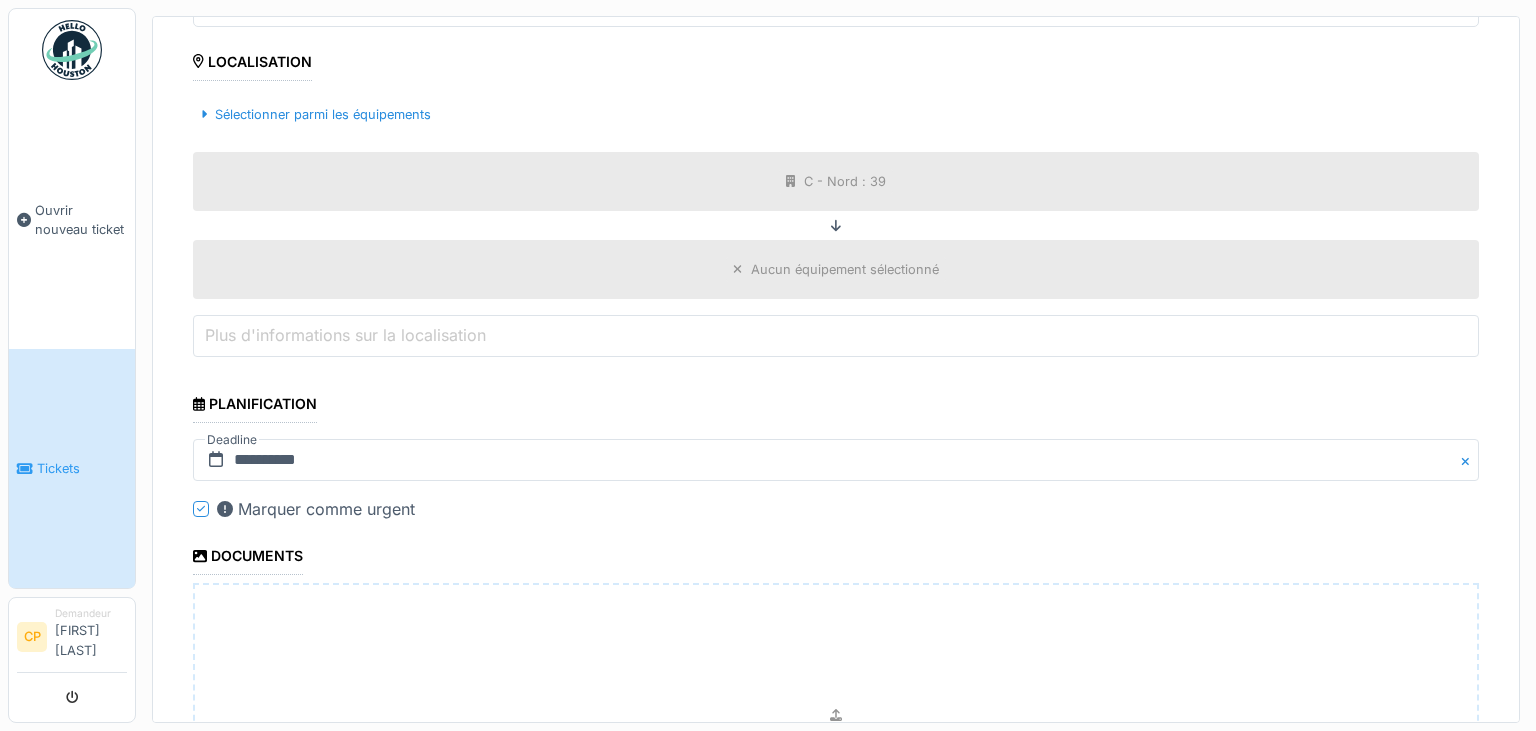 scroll, scrollTop: 762, scrollLeft: 0, axis: vertical 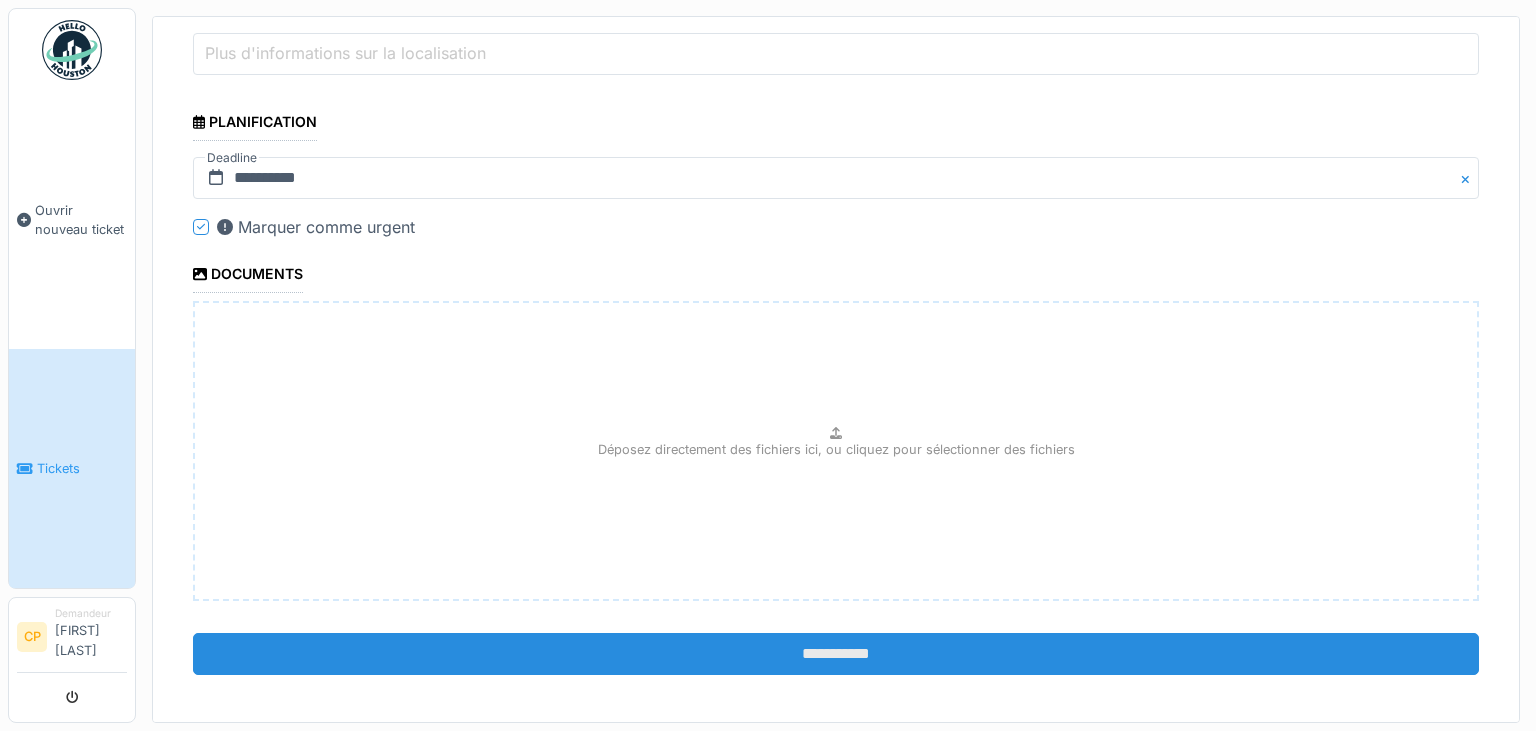 type on "**********" 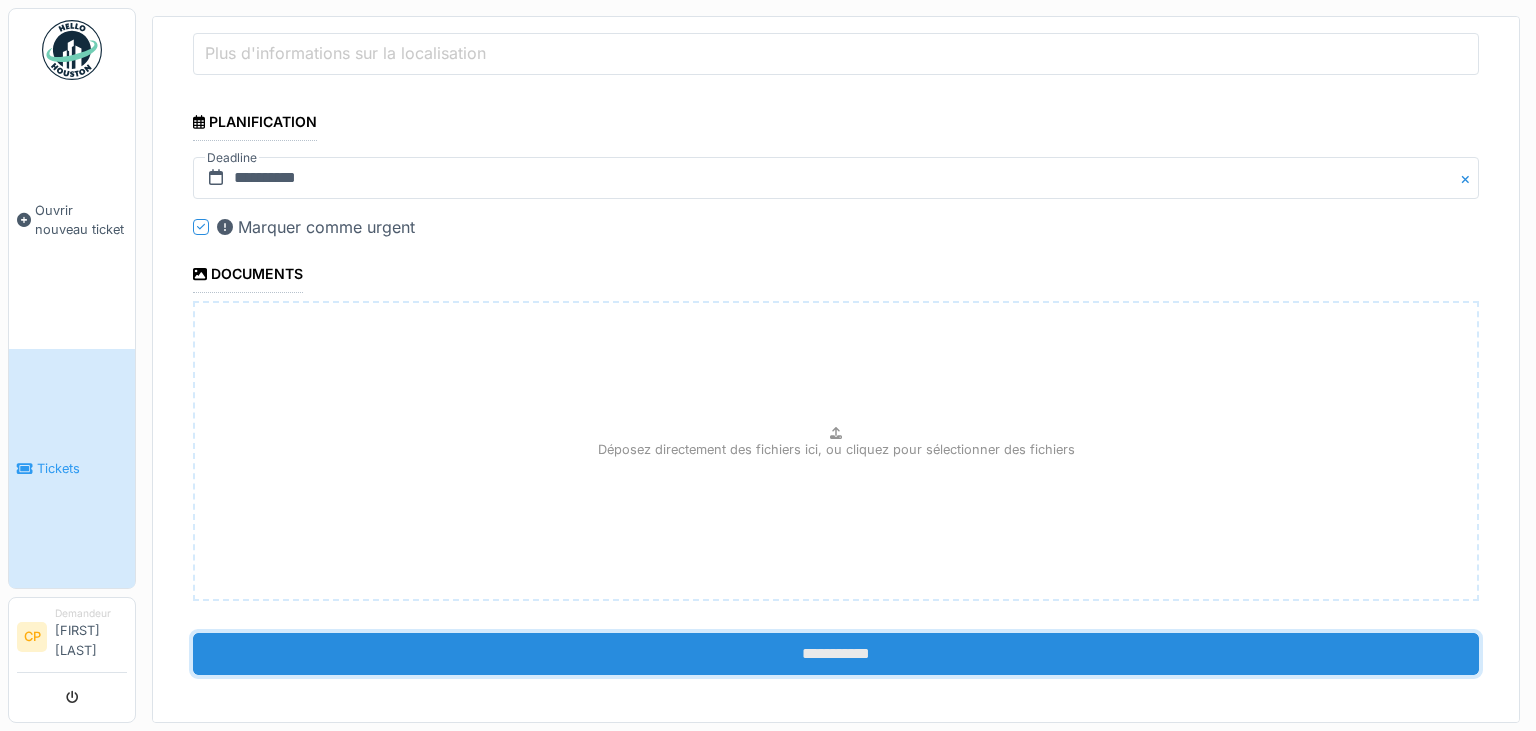 click on "**********" at bounding box center [836, 654] 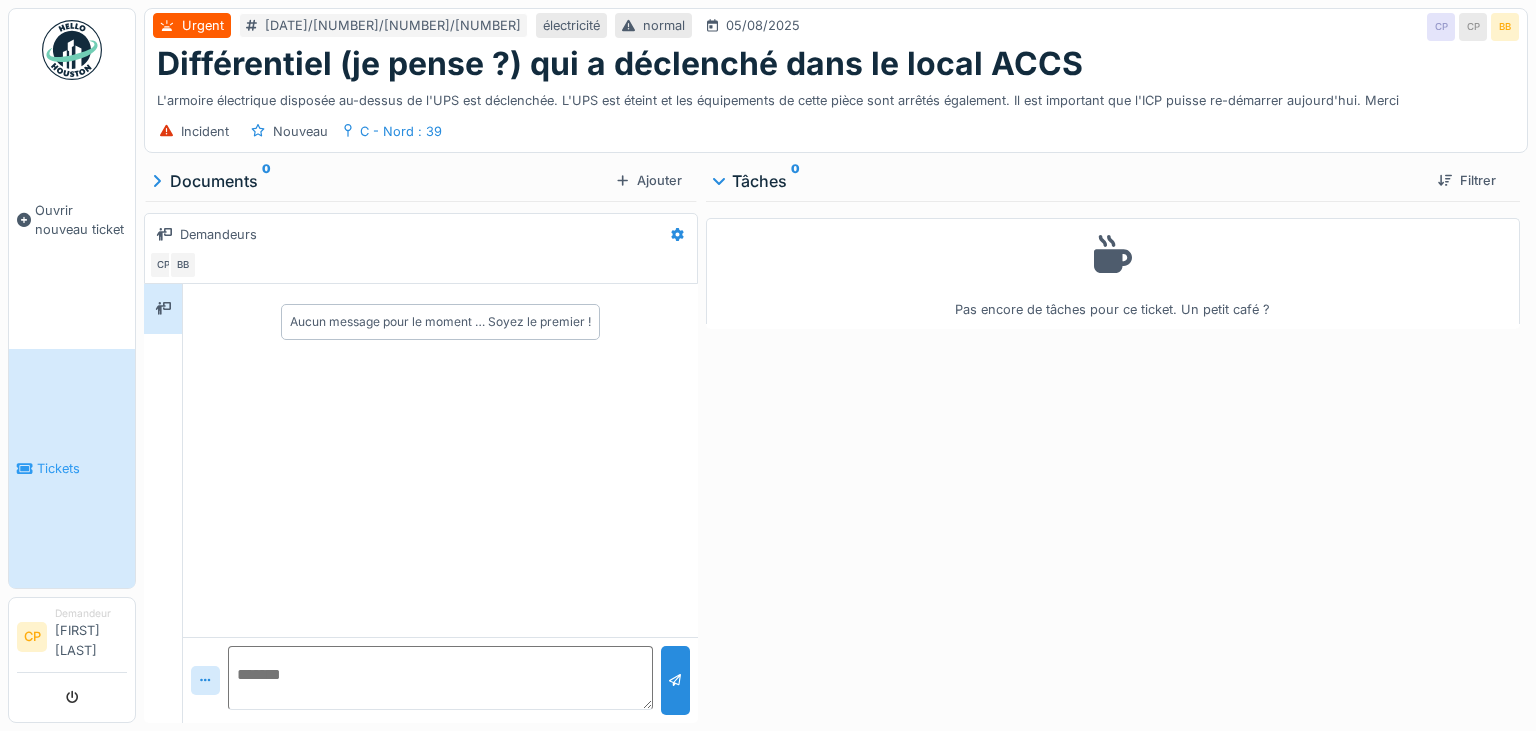 scroll, scrollTop: 0, scrollLeft: 0, axis: both 